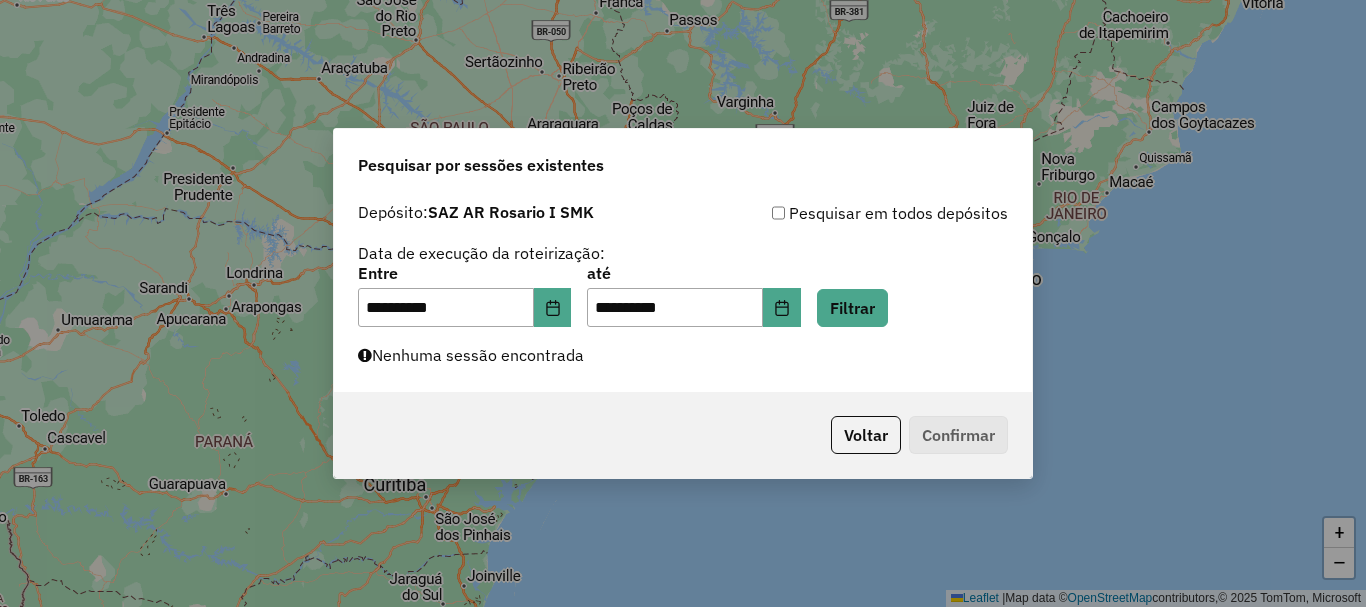 scroll, scrollTop: 0, scrollLeft: 0, axis: both 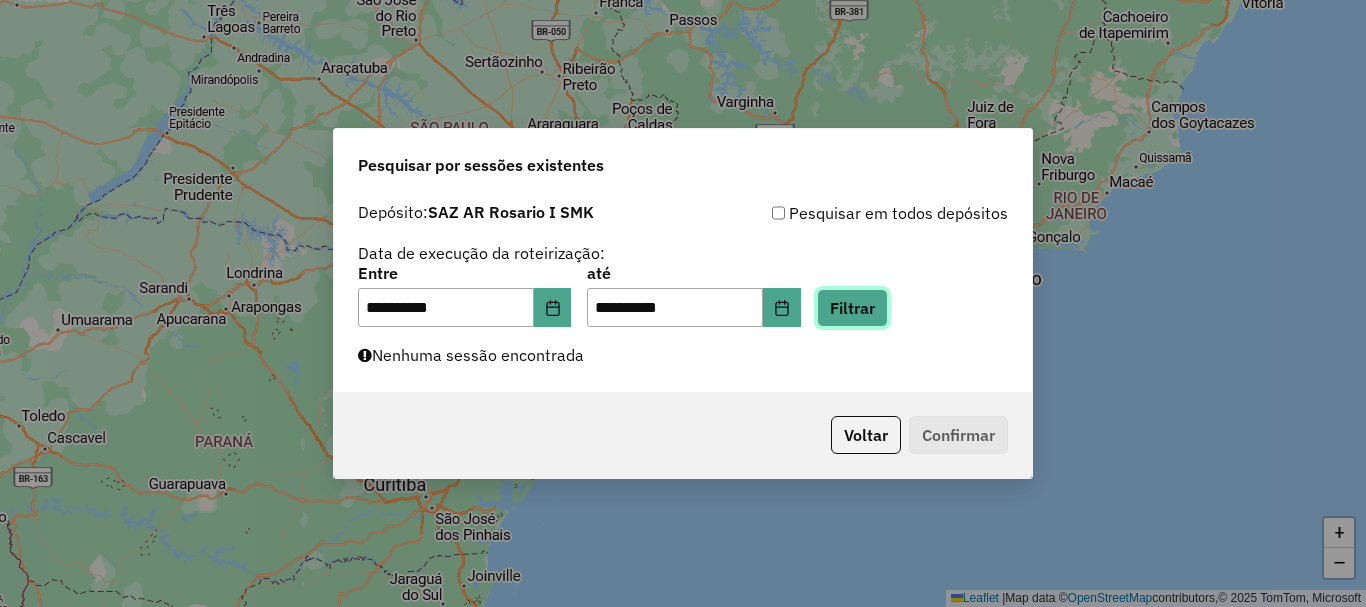 click on "Filtrar" 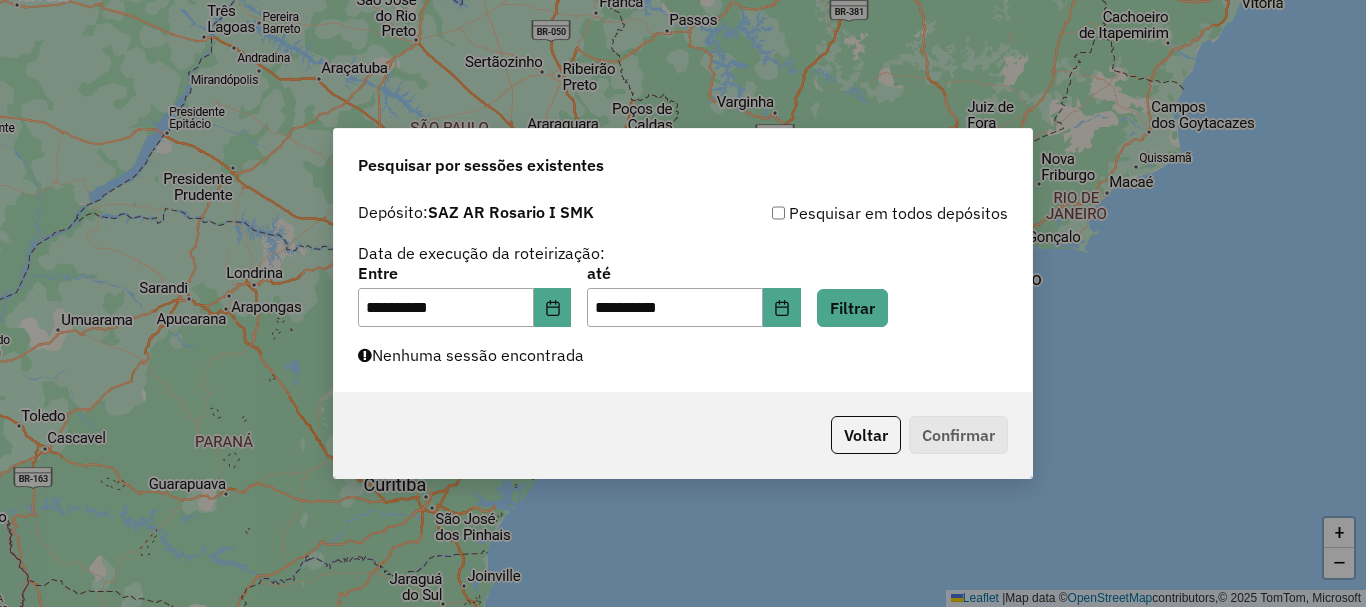 click on "**********" 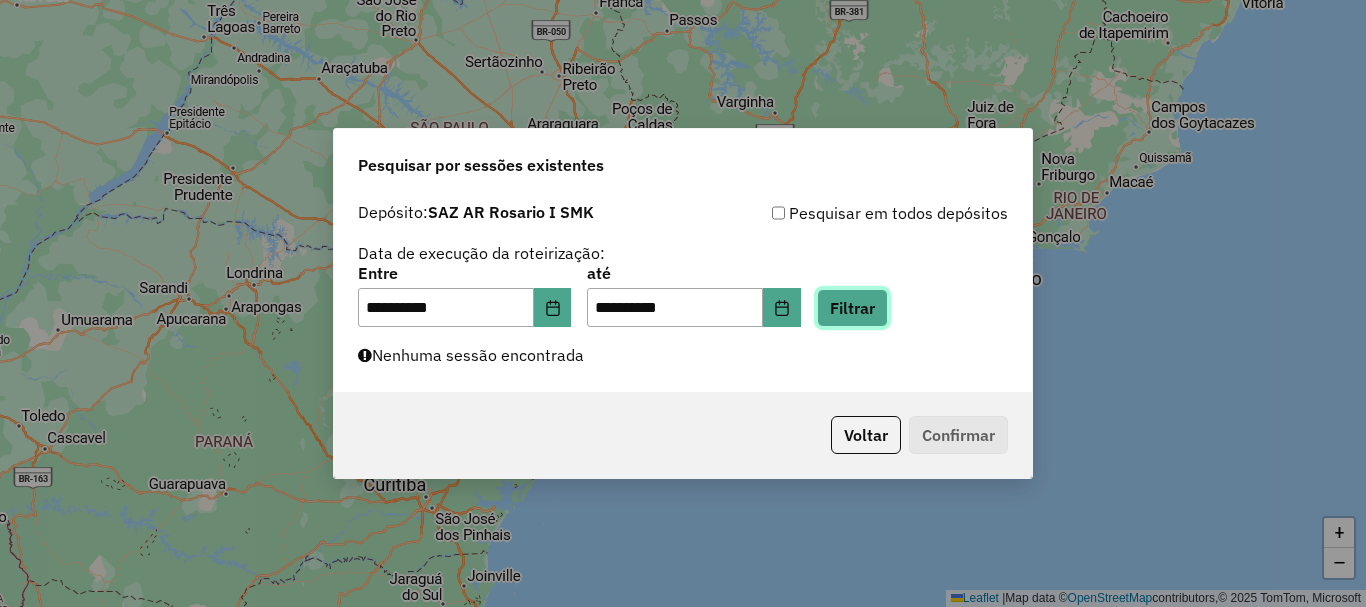 click on "Filtrar" 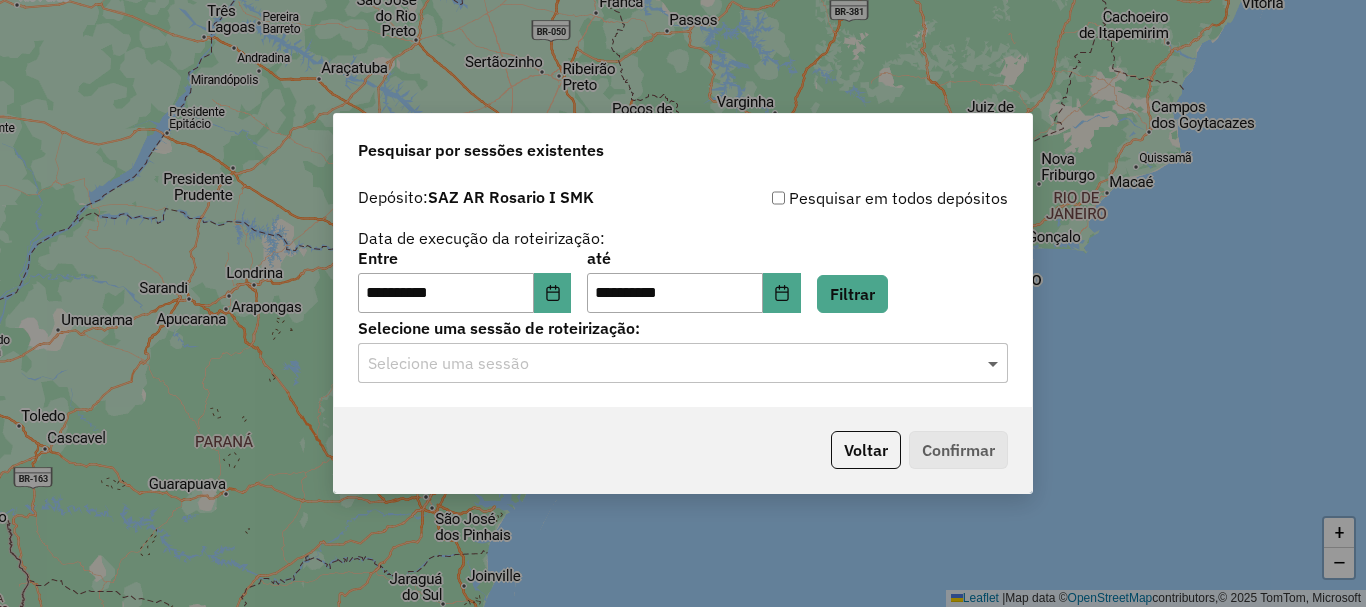 click 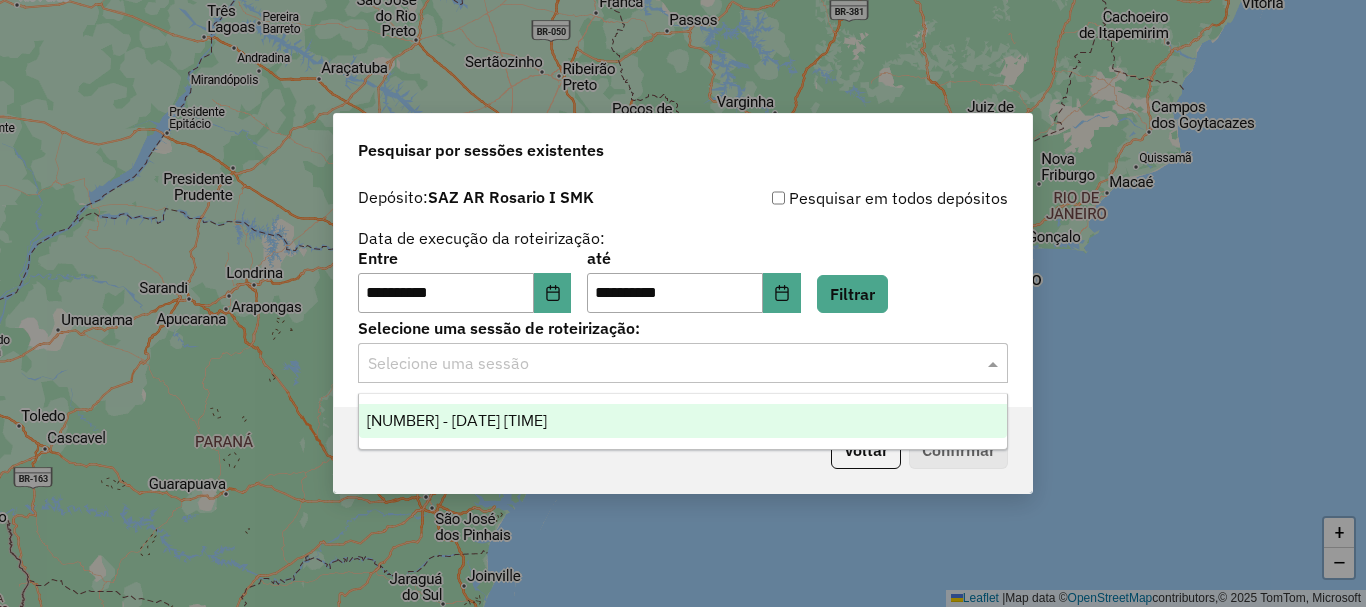 click on "1225716 - 08/08/2025 14:13" at bounding box center (457, 420) 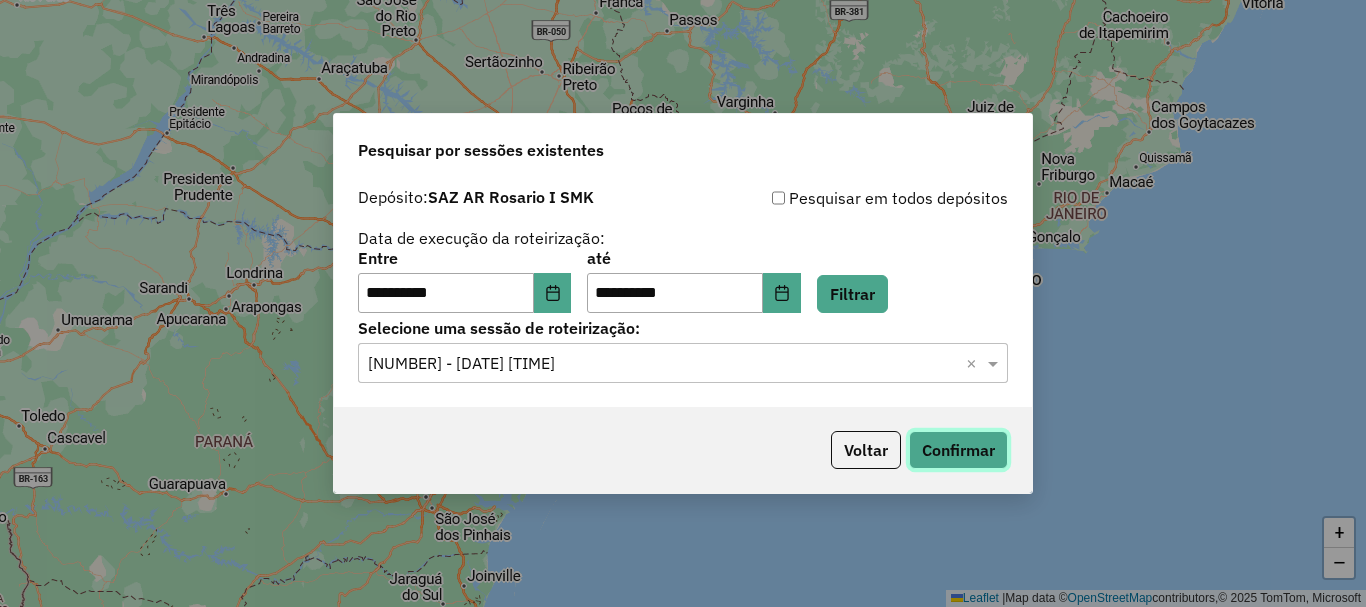 click on "Confirmar" 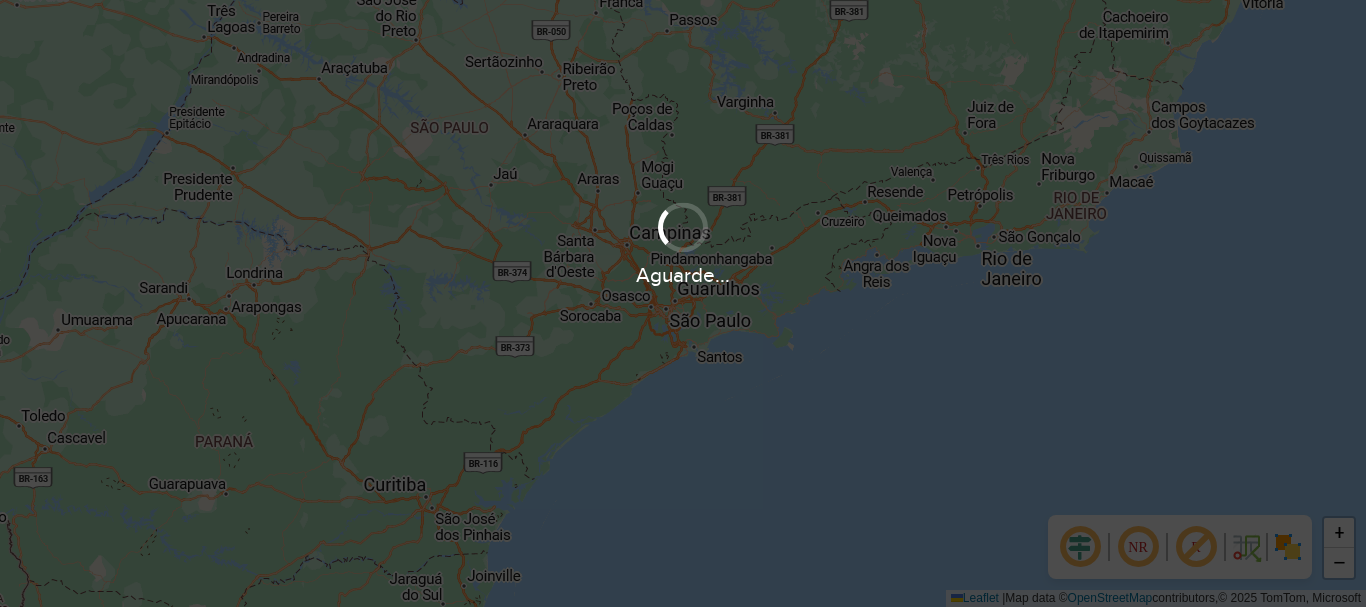scroll, scrollTop: 0, scrollLeft: 0, axis: both 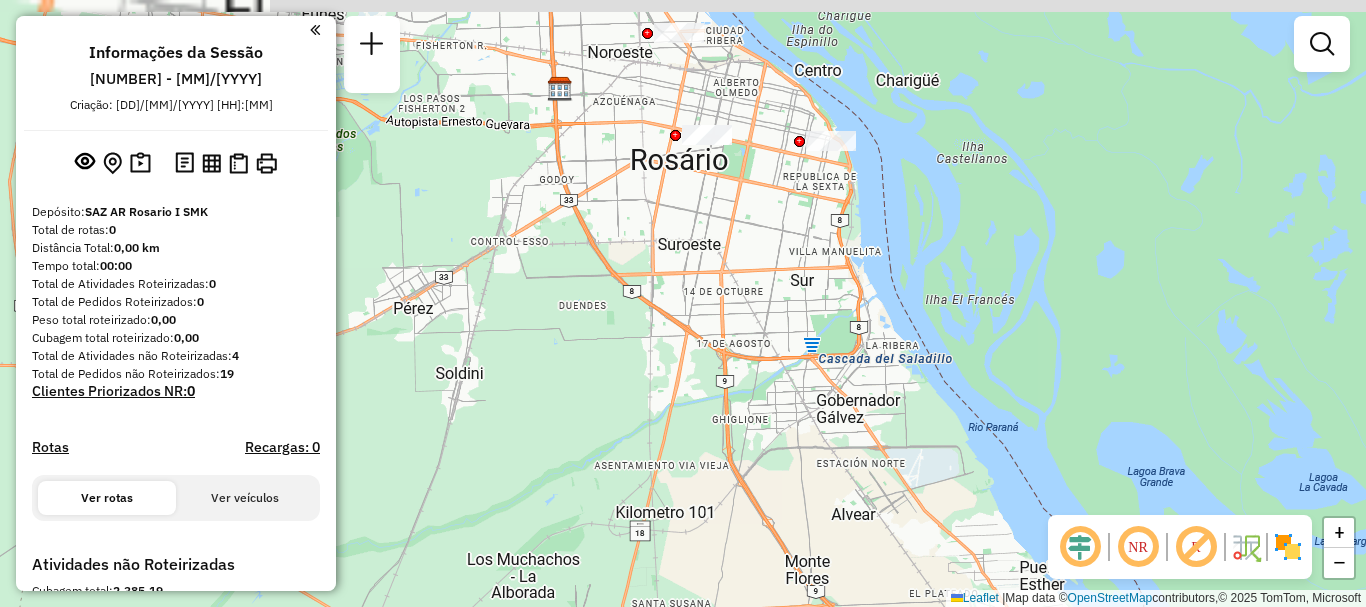 drag, startPoint x: 695, startPoint y: 112, endPoint x: 655, endPoint y: 350, distance: 241.33794 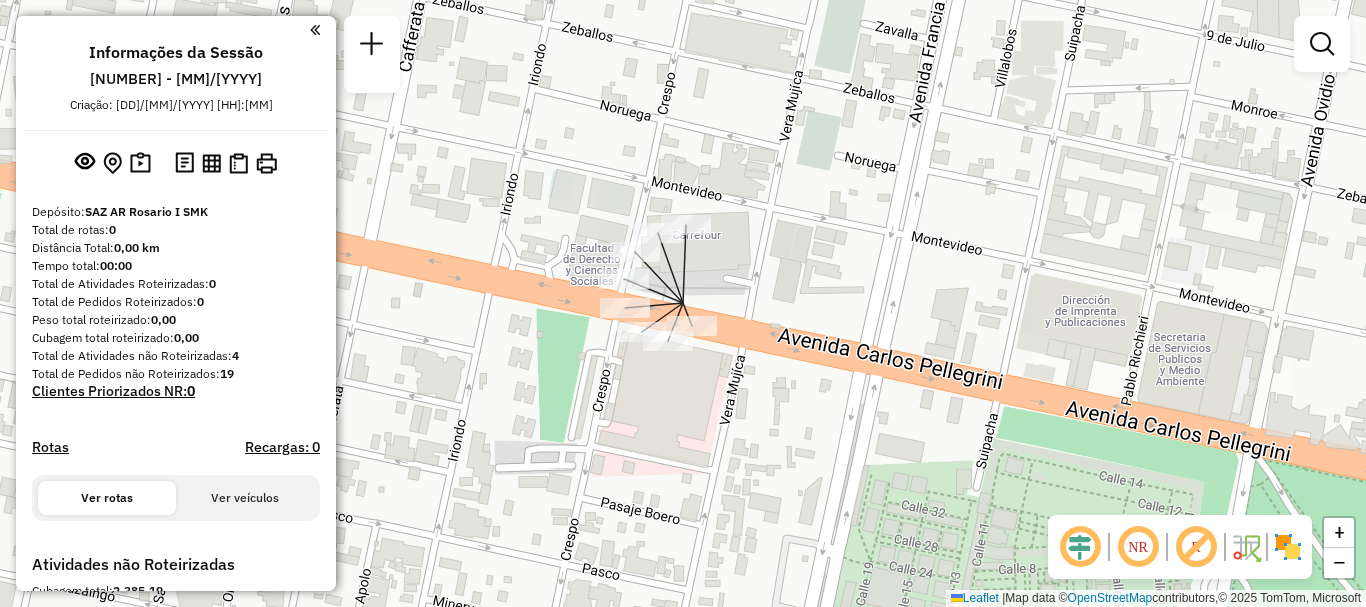 click on "Janela de atendimento Grade de atendimento Capacidade Transportadoras Veículos Cliente Pedidos  Rotas Selecione os dias de semana para filtrar as janelas de atendimento  Seg   Ter   Qua   Qui   Sex   Sáb   Dom  Informe o período da janela de atendimento: De: Até:  Filtrar exatamente a janela do cliente  Considerar janela de atendimento padrão  Selecione os dias de semana para filtrar as grades de atendimento  Seg   Ter   Qua   Qui   Sex   Sáb   Dom   Considerar clientes sem dia de atendimento cadastrado  Clientes fora do dia de atendimento selecionado Filtrar as atividades entre os valores definidos abaixo:  Peso mínimo:   Peso máximo:   Cubagem mínima:   Cubagem máxima:   De:   Até:  Filtrar as atividades entre o tempo de atendimento definido abaixo:  De:   Até:   Considerar capacidade total dos clientes não roteirizados Transportadora: Selecione um ou mais itens Tipo de veículo: Selecione um ou mais itens Veículo: Selecione um ou mais itens Motorista: Selecione um ou mais itens Nome: Rótulo:" 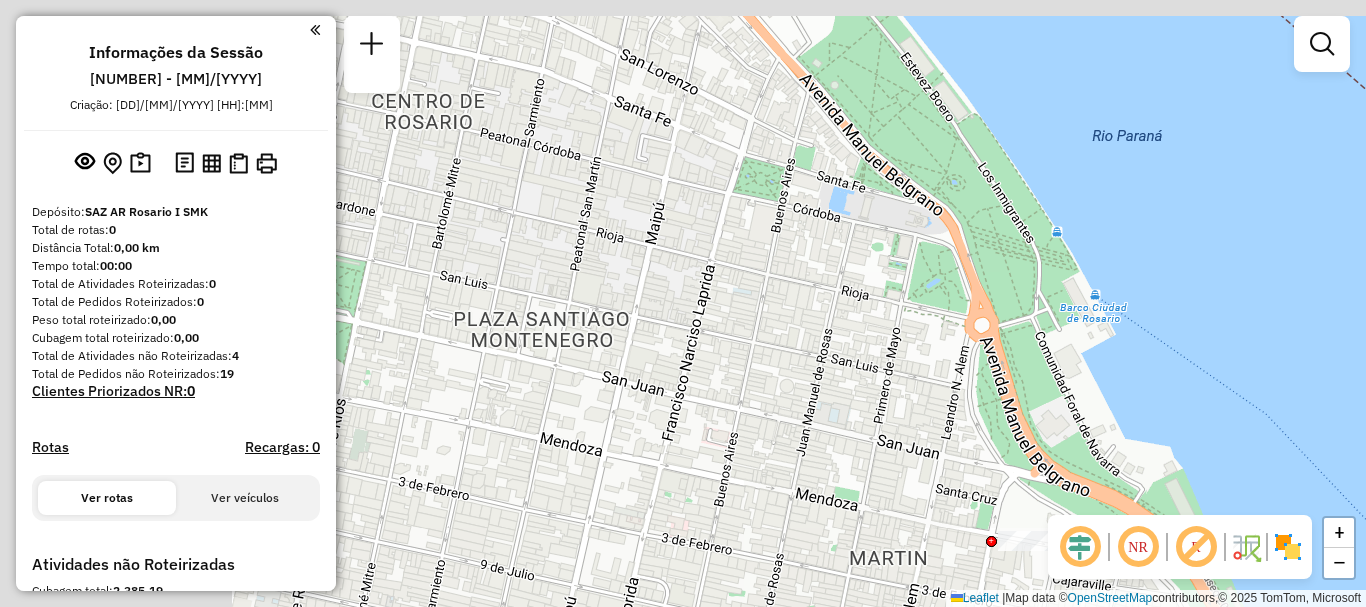 drag, startPoint x: 589, startPoint y: 300, endPoint x: 947, endPoint y: 494, distance: 407.18546 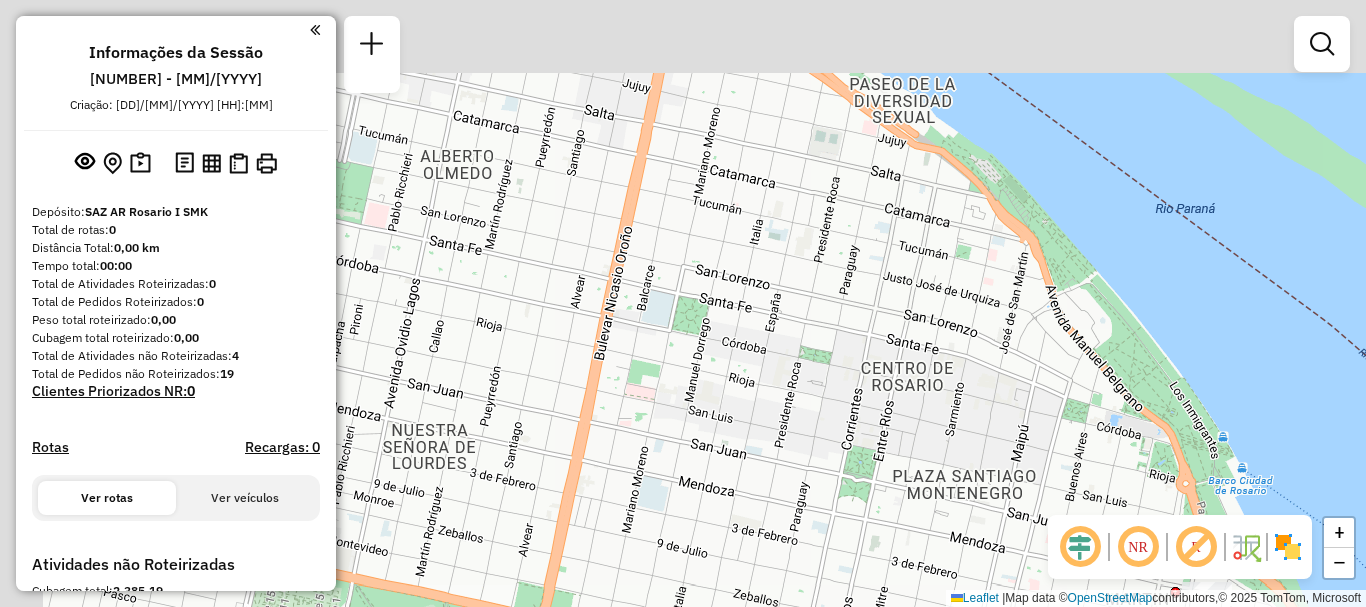 drag, startPoint x: 697, startPoint y: 397, endPoint x: 919, endPoint y: 474, distance: 234.97447 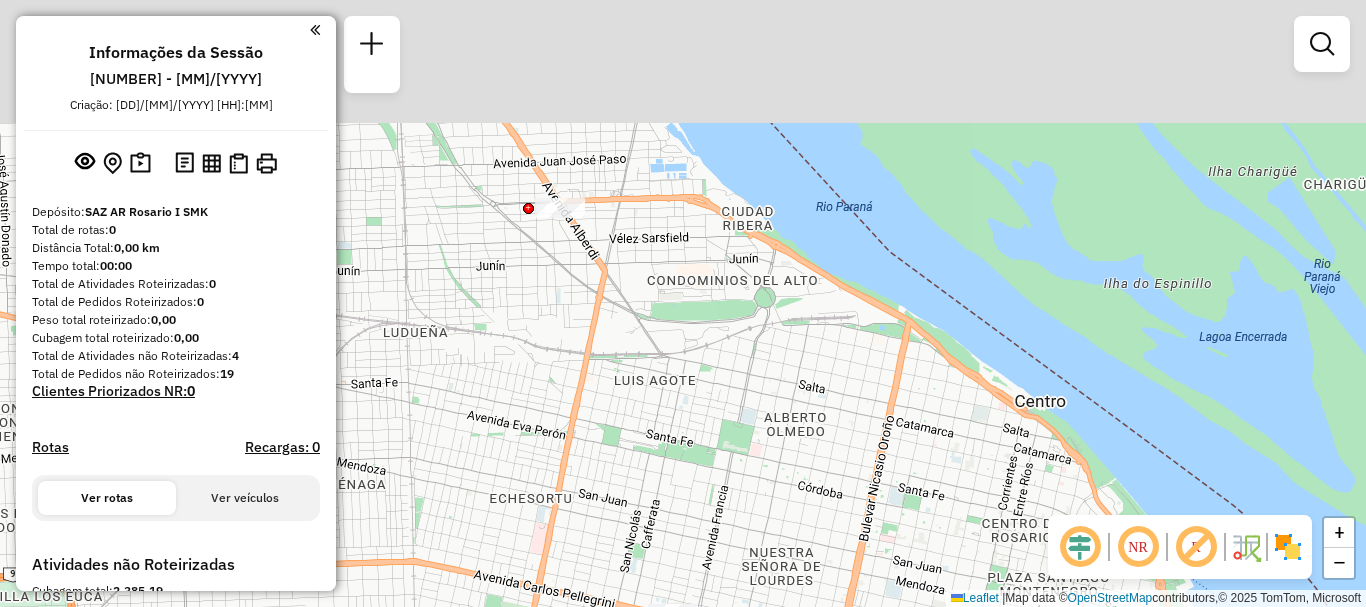 drag, startPoint x: 652, startPoint y: 361, endPoint x: 840, endPoint y: 501, distance: 234.40137 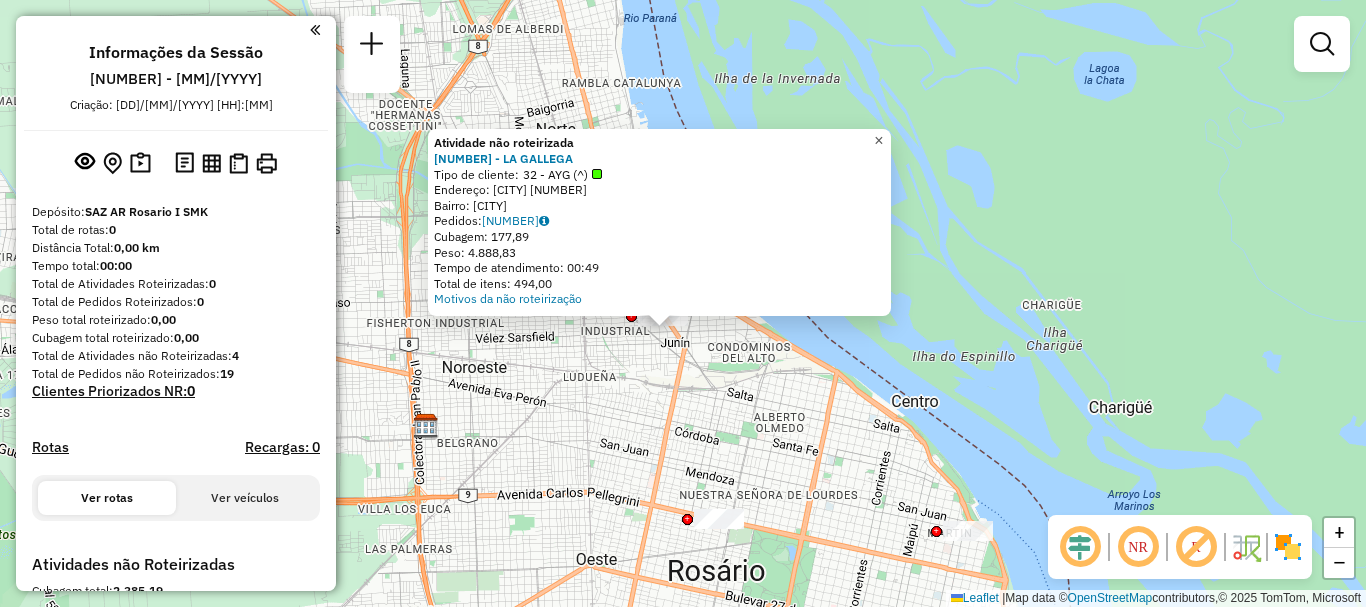 click on "×" 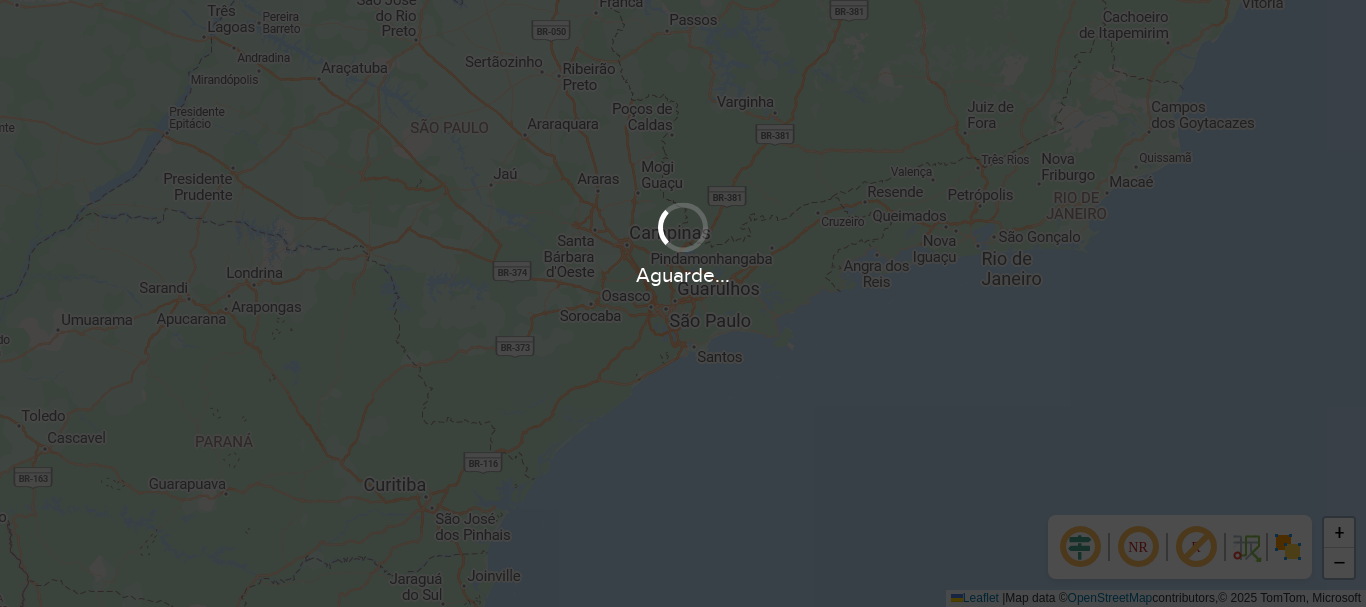 scroll, scrollTop: 0, scrollLeft: 0, axis: both 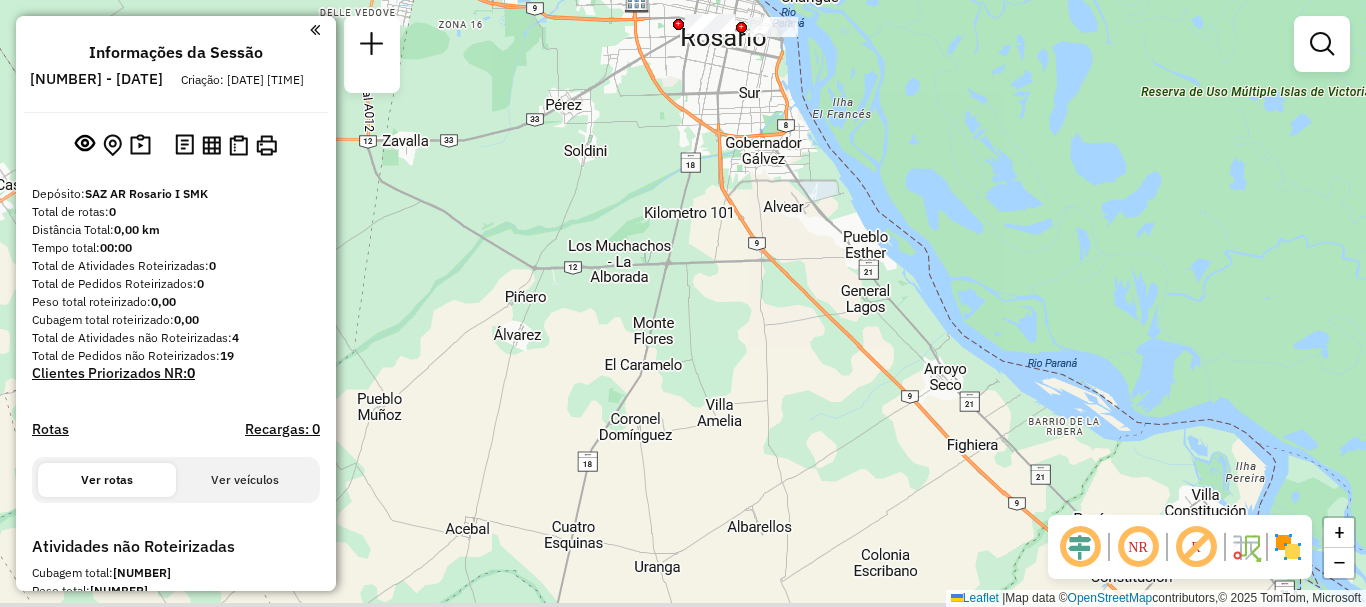 drag, startPoint x: 708, startPoint y: 188, endPoint x: 705, endPoint y: 146, distance: 42.107006 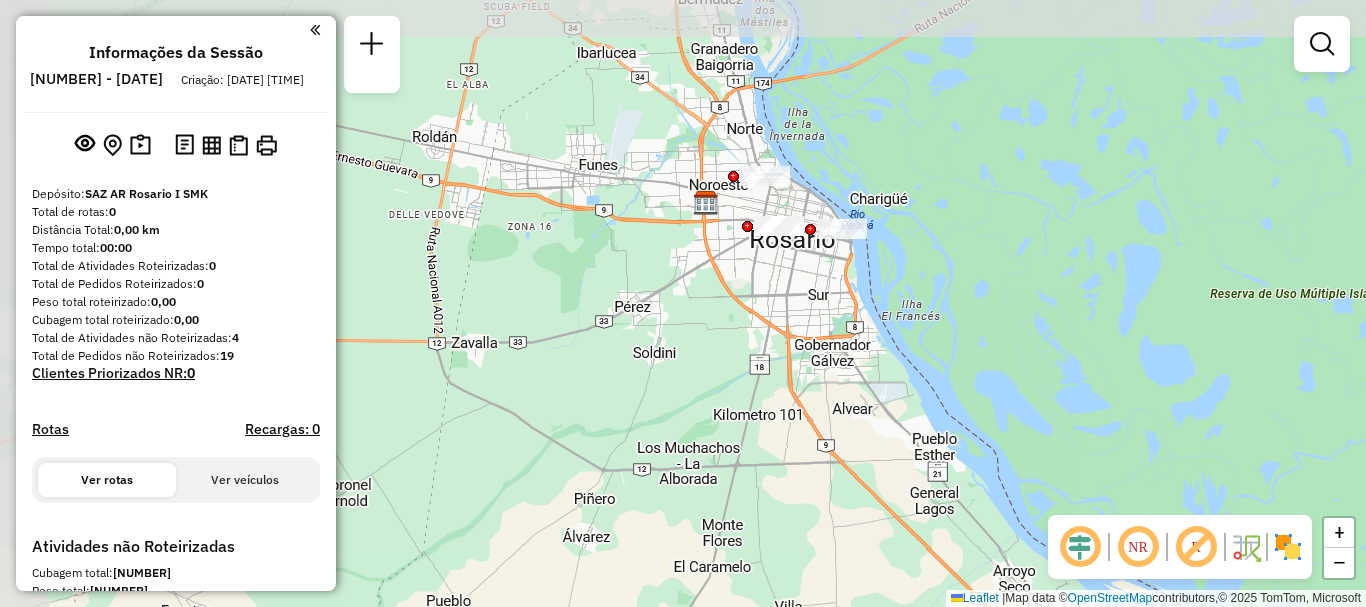 drag, startPoint x: 739, startPoint y: 254, endPoint x: 770, endPoint y: 421, distance: 169.85287 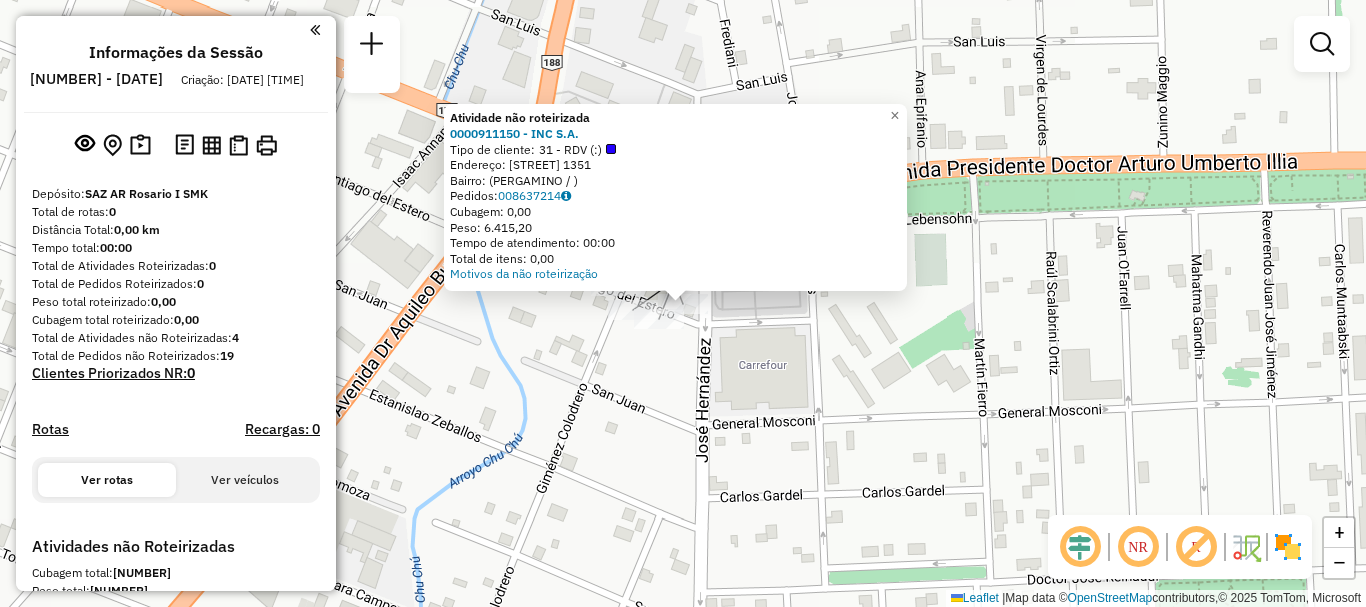 click on "Atividade não roteirizada [NUMBER] - INC S.A.  Tipo de cliente:   31 - RDV (:)   Endereço: [STREET]  1351   Bairro:  ([CITY] / )   Pedidos:  [NUMBER]   Cubagem: 0,00   Peso: 6.415,20   Tempo de atendimento: 00:00   Total de itens: 0,00  Motivos da não roteirização × Janela de atendimento Grade de atendimento Capacidade Transportadoras Veículos Cliente Pedidos  Rotas Selecione os dias de semana para filtrar as janelas de atendimento  Seg   Ter   Qua   Qui   Sex   Sáb   Dom  Informe o período da janela de atendimento: De: Até:  Filtrar exatamente a janela do cliente  Considerar janela de atendimento padrão  Selecione os dias de semana para filtrar as grades de atendimento  Seg   Ter   Qua   Qui   Sex   Sáb   Dom   Considerar clientes sem dia de atendimento cadastrado  Clientes fora do dia de atendimento selecionado Filtrar as atividades entre os valores definidos abaixo:  Peso mínimo:   Peso máximo:   Cubagem mínima:   Cubagem máxima:   De:   Até:   De:   Até:  Transportadora:" 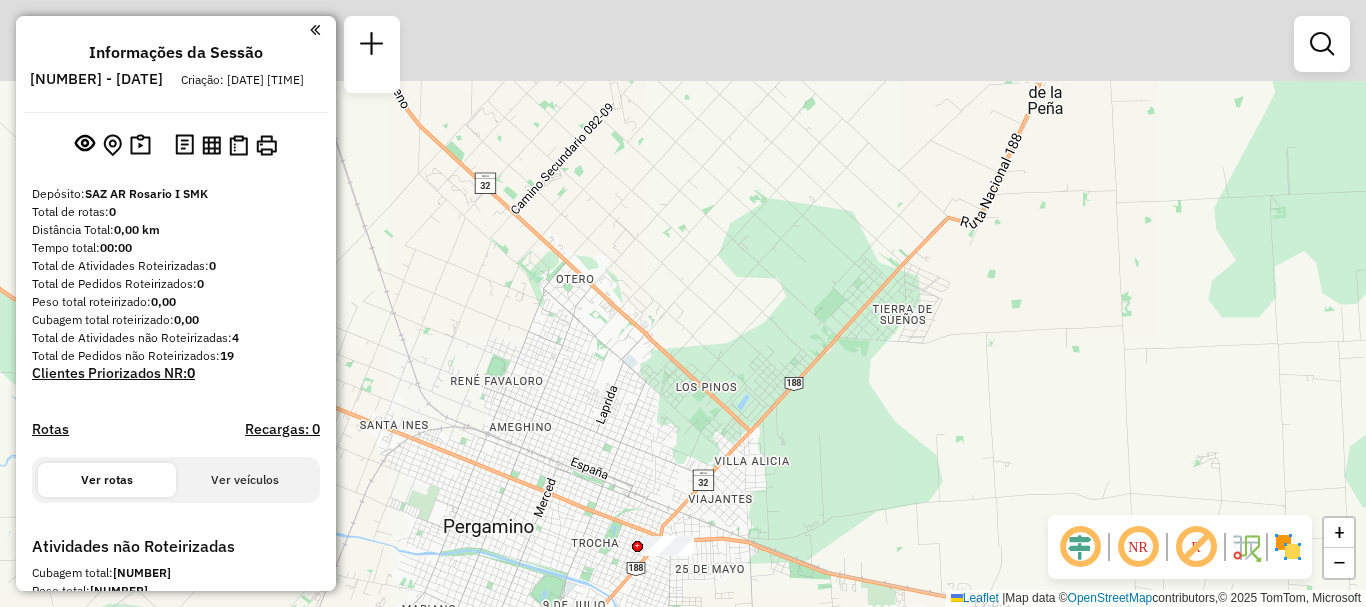 drag, startPoint x: 668, startPoint y: 298, endPoint x: 688, endPoint y: 463, distance: 166.2077 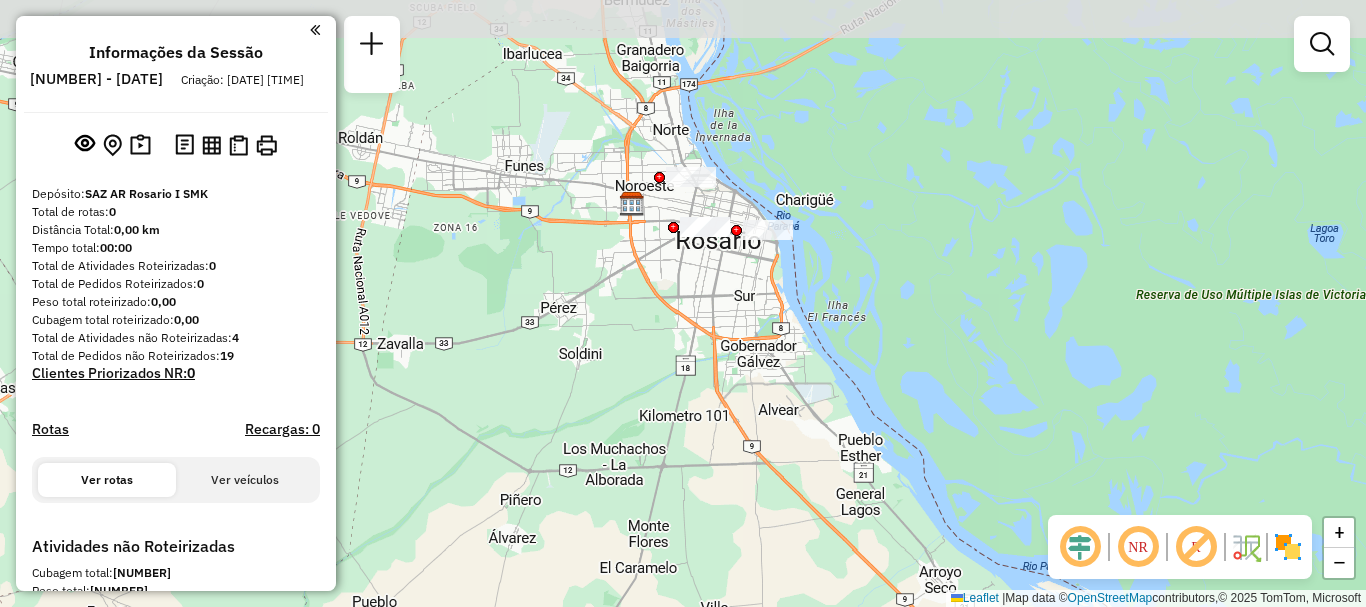 drag, startPoint x: 716, startPoint y: 168, endPoint x: 747, endPoint y: 412, distance: 245.96138 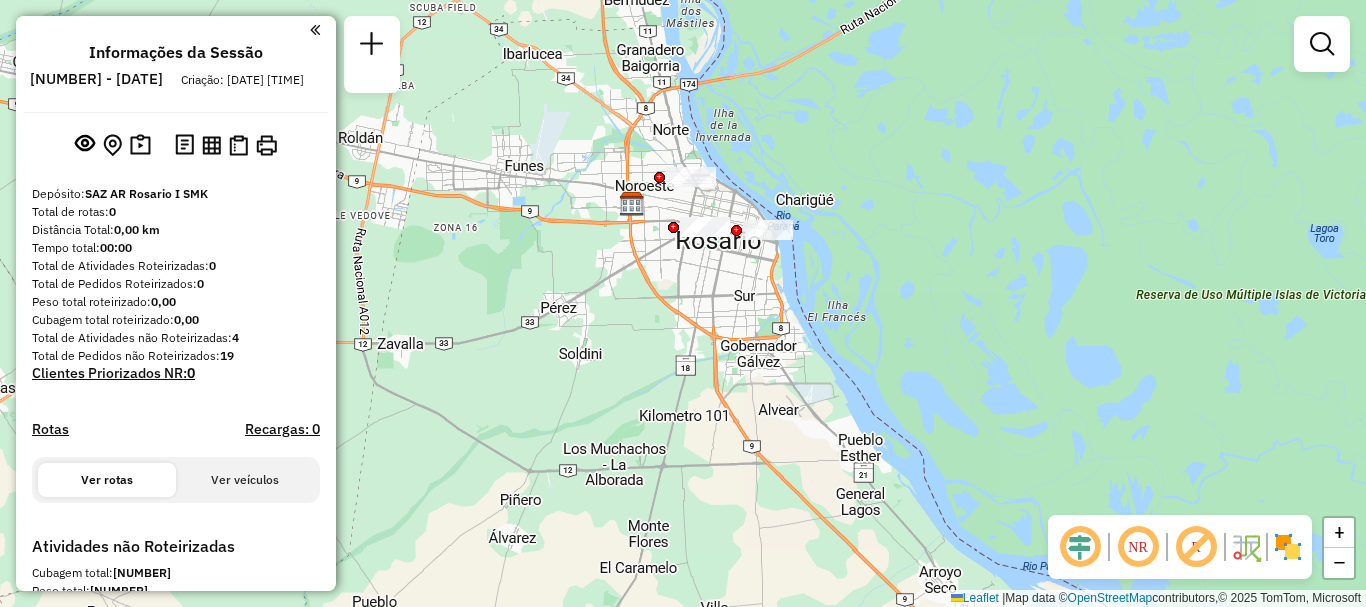 click on "Janela de atendimento Grade de atendimento Capacidade Transportadoras Veículos Cliente Pedidos  Rotas Selecione os dias de semana para filtrar as janelas de atendimento  Seg   Ter   Qua   Qui   Sex   Sáb   Dom  Informe o período da janela de atendimento: De: Até:  Filtrar exatamente a janela do cliente  Considerar janela de atendimento padrão  Selecione os dias de semana para filtrar as grades de atendimento  Seg   Ter   Qua   Qui   Sex   Sáb   Dom   Considerar clientes sem dia de atendimento cadastrado  Clientes fora do dia de atendimento selecionado Filtrar as atividades entre os valores definidos abaixo:  Peso mínimo:   Peso máximo:   Cubagem mínima:   Cubagem máxima:   De:   Até:  Filtrar as atividades entre o tempo de atendimento definido abaixo:  De:   Até:   Considerar capacidade total dos clientes não roteirizados Transportadora: Selecione um ou mais itens Tipo de veículo: Selecione um ou mais itens Veículo: Selecione um ou mais itens Motorista: Selecione um ou mais itens Nome: Rótulo:" 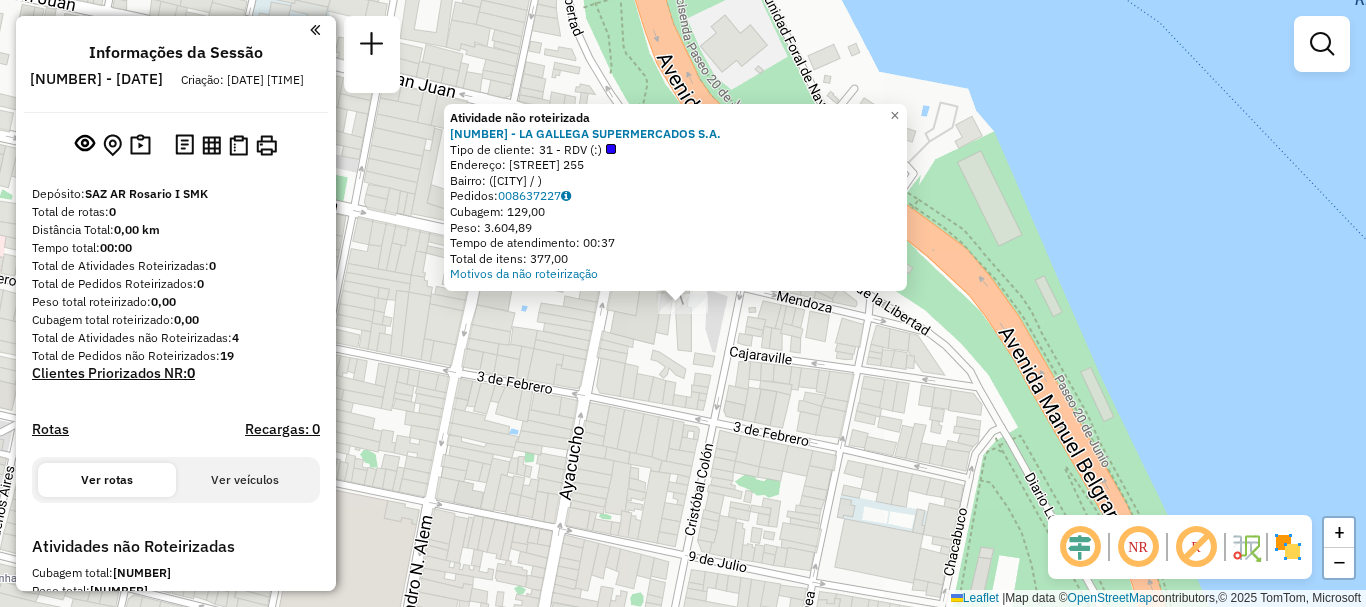 click on "Atividade não roteirizada [NUMBER] - LA GALLEGA SUPERMERCADOS S.A.  Tipo de cliente:   31 - RDV (:)   Endereço: [STREET]   255   Bairro:  ([CITY] / )   Pedidos:  [NUMBER]   Cubagem: 129,00   Peso: 3.604,89   Tempo de atendimento: 00:37   Total de itens: 377,00  Motivos da não roteirização × Janela de atendimento Grade de atendimento Capacidade Transportadoras Veículos Cliente Pedidos  Rotas Selecione os dias de semana para filtrar as janelas de atendimento  Seg   Ter   Qua   Qui   Sex   Sáb   Dom  Informe o período da janela de atendimento: De: Até:  Filtrar exatamente a janela do cliente  Considerar janela de atendimento padrão  Selecione os dias de semana para filtrar as grades de atendimento  Seg   Ter   Qua   Qui   Sex   Sáb   Dom   Considerar clientes sem dia de atendimento cadastrado  Clientes fora do dia de atendimento selecionado Filtrar as atividades entre os valores definidos abaixo:  Peso mínimo:   Peso máximo:   Cubagem mínima:   Cubagem máxima:   De:   Até:   De:   Até:  De:" 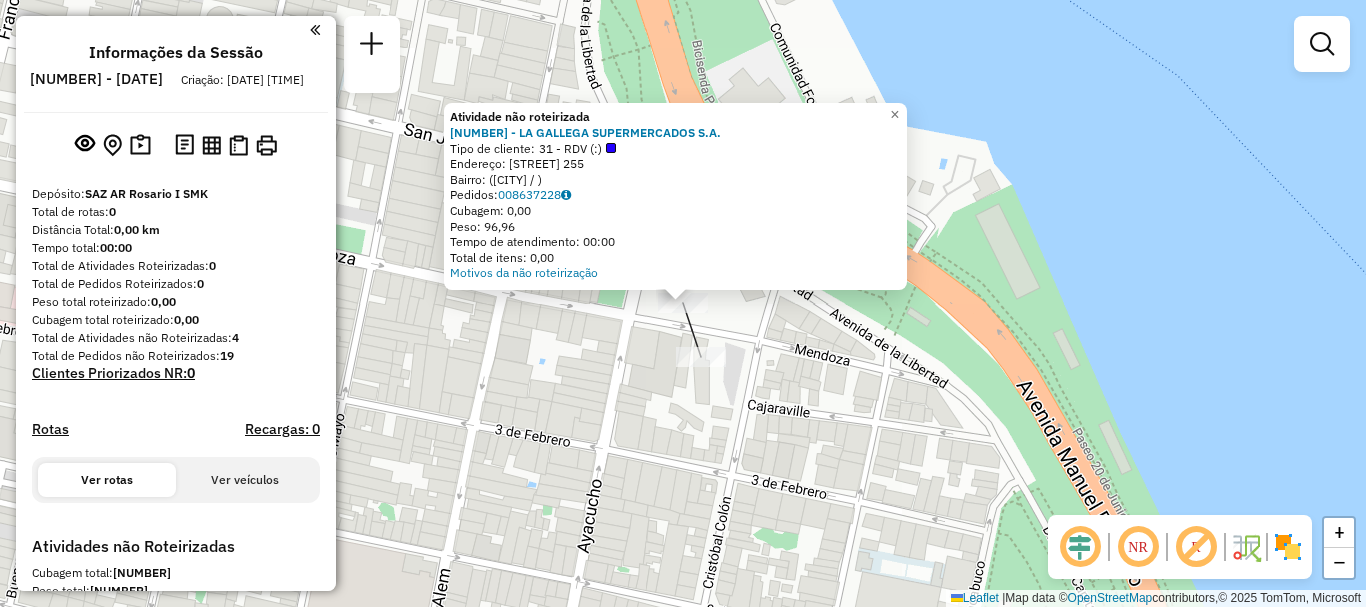 click on "Atividade não roteirizada [NUMBER] - LA GALLEGA SUPERMERCADOS S.A.  Tipo de cliente:   31 - RDV (:)   Endereço: [STREET]   255   Bairro:  ([CITY] / )   Pedidos:  [NUMBER]   Cubagem: 0,00   Peso: 96,96   Tempo de atendimento: 00:00   Total de itens: 0,00  Motivos da não roteirização × Janela de atendimento Grade de atendimento Capacidade Transportadoras Veículos Cliente Pedidos  Rotas Selecione os dias de semana para filtrar as janelas de atendimento  Seg   Ter   Qua   Qui   Sex   Sáb   Dom  Informe o período da janela de atendimento: De: Até:  Filtrar exatamente a janela do cliente  Considerar janela de atendimento padrão  Selecione os dias de semana para filtrar as grades de atendimento  Seg   Ter   Qua   Qui   Sex   Sáb   Dom   Considerar clientes sem dia de atendimento cadastrado  Clientes fora do dia de atendimento selecionado Filtrar as atividades entre os valores definidos abaixo:  Peso mínimo:   Peso máximo:   Cubagem mínima:   Cubagem máxima:   De:   Até:   De:   Até:  Veículo: +" 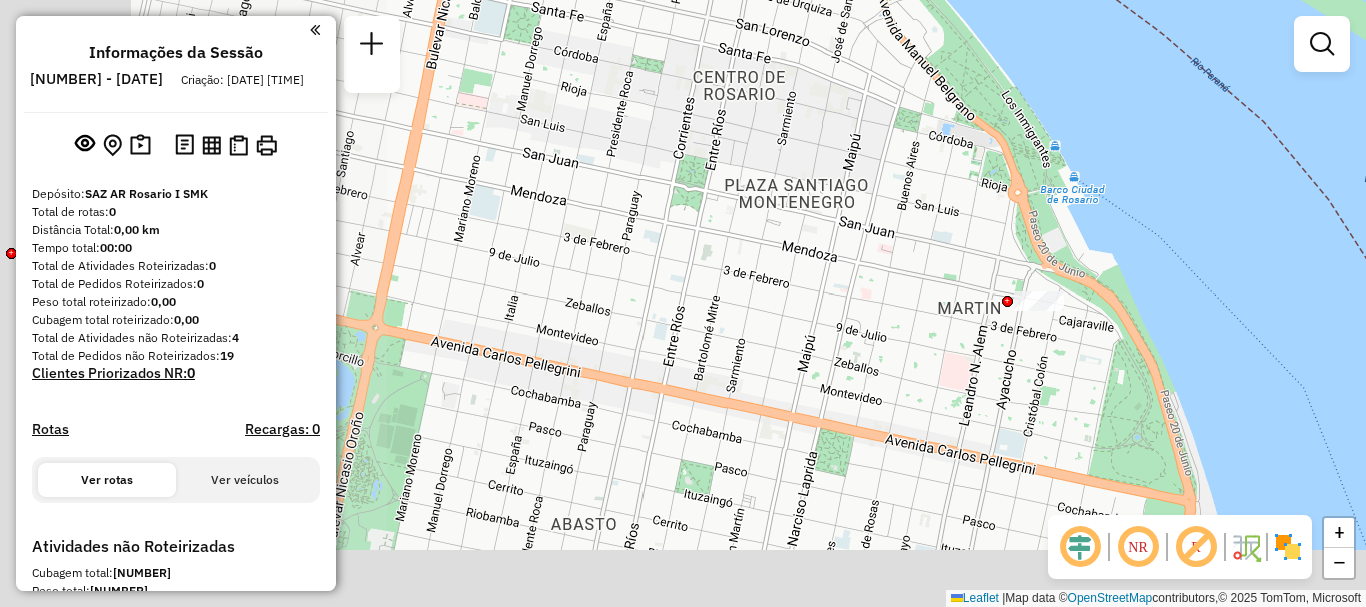 drag, startPoint x: 552, startPoint y: 425, endPoint x: 939, endPoint y: 355, distance: 393.2798 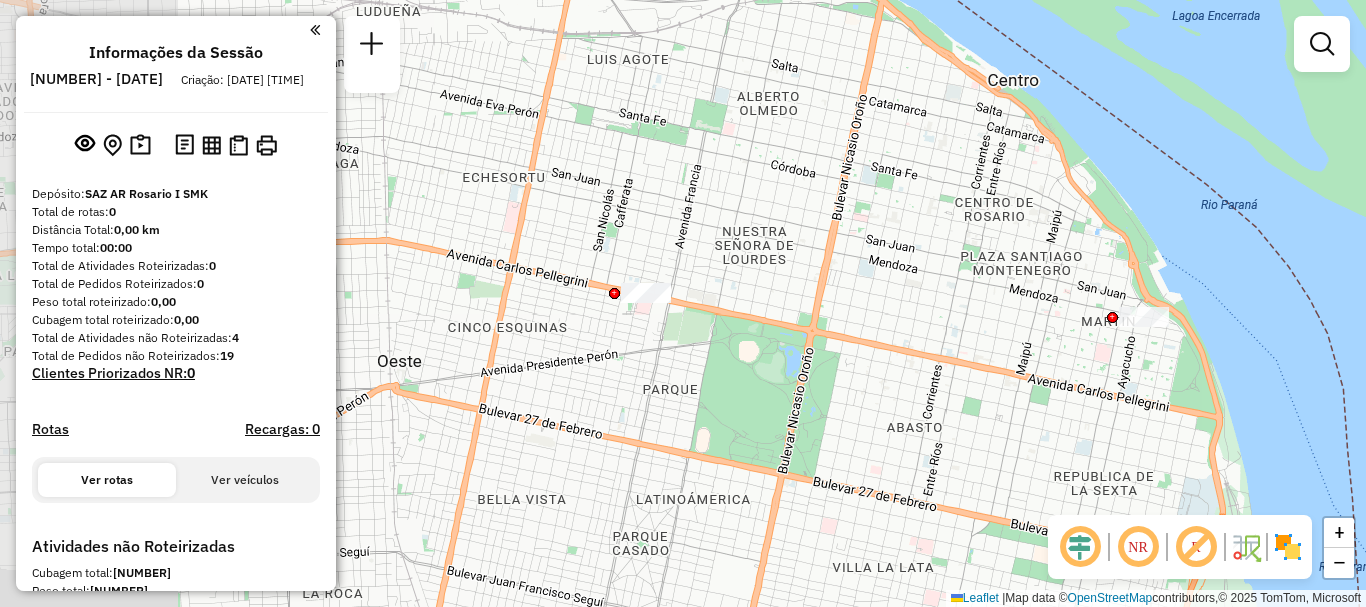 drag, startPoint x: 789, startPoint y: 371, endPoint x: 888, endPoint y: 352, distance: 100.80675 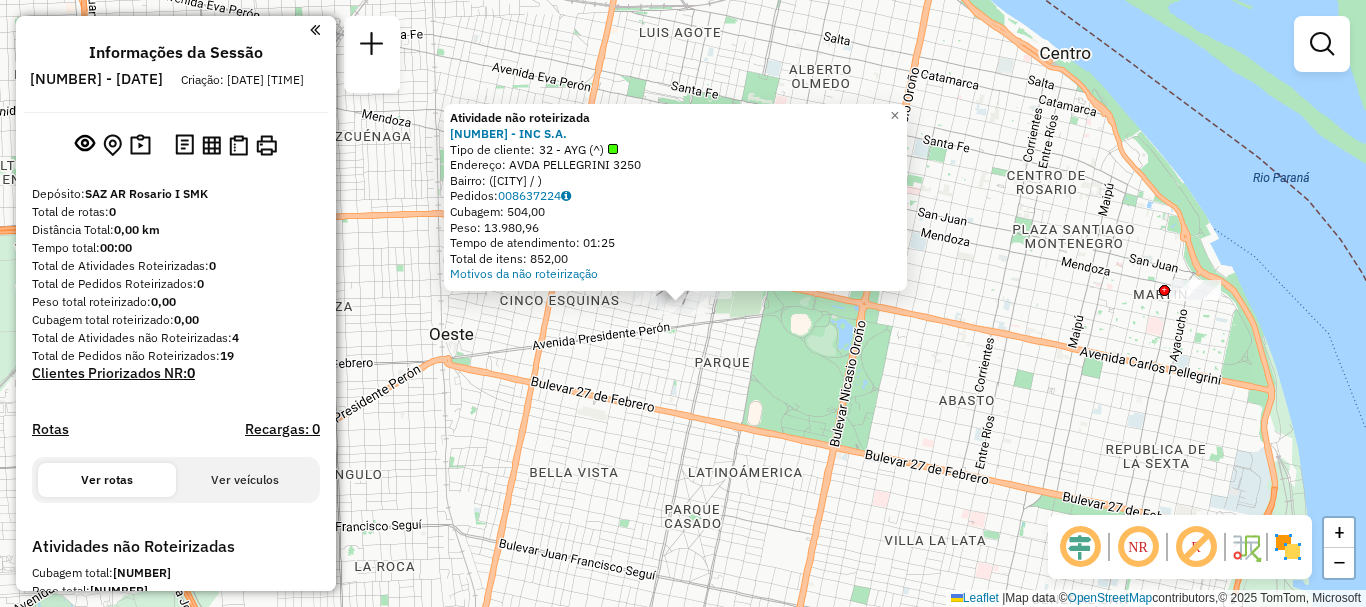 click on "Atividade não roteirizada [NUMBER] - INC S.A.  Tipo de cliente:   32 - AYG (^)   Endereço: [STREET]     3250   Bairro:  ([CITY] / )   Pedidos:  [NUMBER]   Cubagem: 504,00   Peso: 13.980,96   Tempo de atendimento: 01:25   Total de itens: 852,00  Motivos da não roteirização × Janela de atendimento Grade de atendimento Capacidade Transportadoras Veículos Cliente Pedidos  Rotas Selecione os dias de semana para filtrar as janelas de atendimento  Seg   Ter   Qua   Qui   Sex   Sáb   Dom  Informe o período da janela de atendimento: De: Até:  Filtrar exatamente a janela do cliente  Considerar janela de atendimento padrão  Selecione os dias de semana para filtrar as grades de atendimento  Seg   Ter   Qua   Qui   Sex   Sáb   Dom   Considerar clientes sem dia de atendimento cadastrado  Clientes fora do dia de atendimento selecionado Filtrar as atividades entre os valores definidos abaixo:  Peso mínimo:   Peso máximo:   Cubagem mínima:   Cubagem máxima:   De:   Até:   De:   Até:  Veículo: De:" 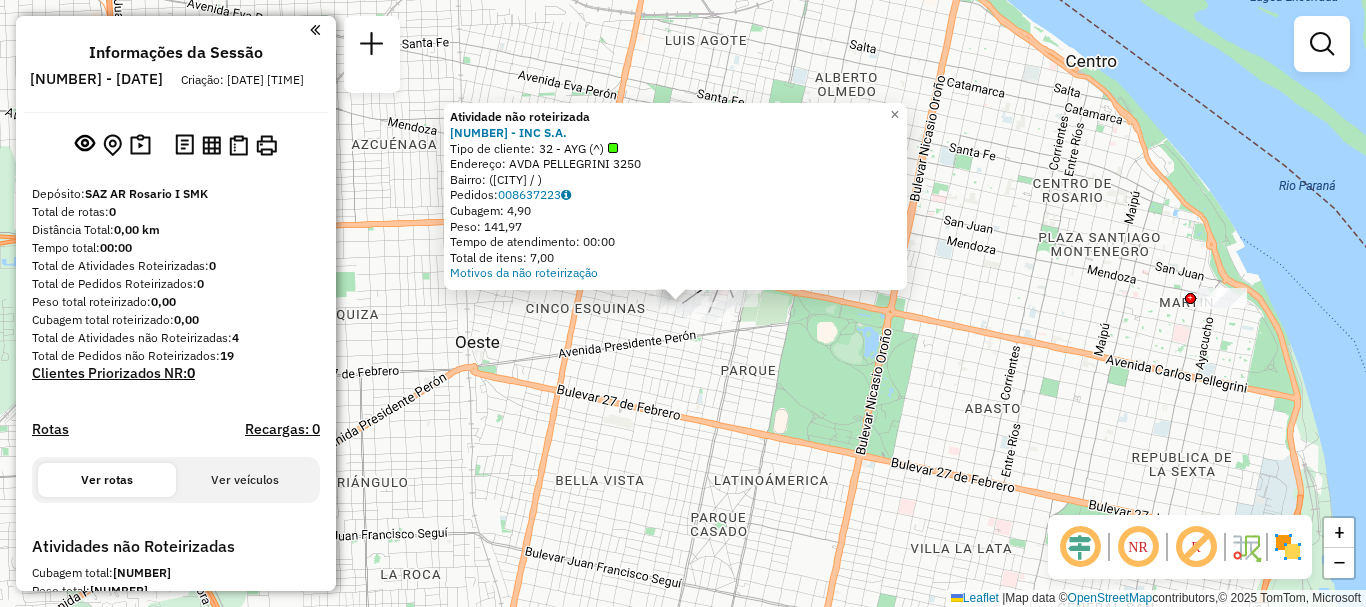 click on "Atividade não roteirizada [NUMBER] - INC S.A.  Tipo de cliente:   32 - AYG (^)   Endereço: [STREET]     3250   Bairro:  ([CITY] / )   Pedidos:  [NUMBER]   Cubagem: 4,90   Peso: 141,97   Tempo de atendimento: 00:00   Total de itens: 7,00  Motivos da não roteirização × Janela de atendimento Grade de atendimento Capacidade Transportadoras Veículos Cliente Pedidos  Rotas Selecione os dias de semana para filtrar as janelas de atendimento  Seg   Ter   Qua   Qui   Sex   Sáb   Dom  Informe o período da janela de atendimento: De: Até:  Filtrar exatamente a janela do cliente  Considerar janela de atendimento padrão  Selecione os dias de semana para filtrar as grades de atendimento  Seg   Ter   Qua   Qui   Sex   Sáb   Dom   Considerar clientes sem dia de atendimento cadastrado  Clientes fora do dia de atendimento selecionado Filtrar as atividades entre os valores definidos abaixo:  Peso mínimo:   Peso máximo:   Cubagem mínima:   Cubagem máxima:   De:   Até:   De:   Até:  Transportadora: De:" 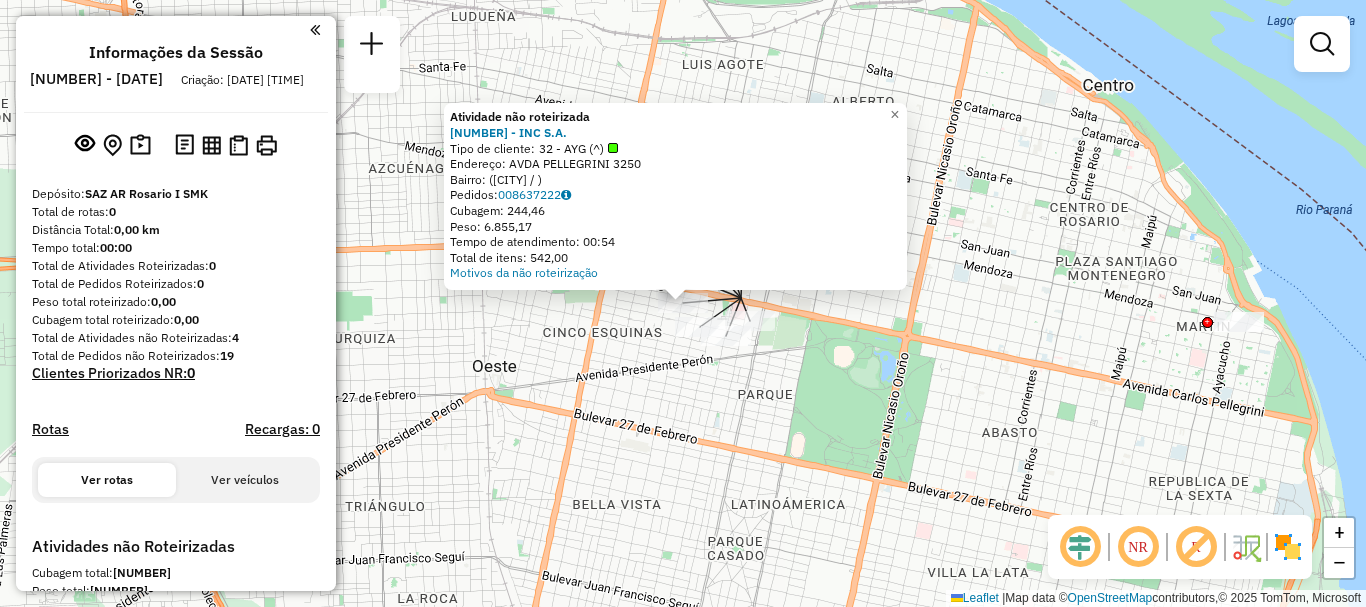 click on "Atividade não roteirizada [NUMBER] - INC S.A.  Tipo de cliente:   32 - AYG (^)   Endereço: [STREET]     3250   Bairro:  ([CITY] / )   Pedidos:  [NUMBER]   Cubagem: 244,46   Peso: 6.855,17   Tempo de atendimento: 00:54   Total de itens: 542,00  Motivos da não roteirização × Janela de atendimento Grade de atendimento Capacidade Transportadoras Veículos Cliente Pedidos  Rotas Selecione os dias de semana para filtrar as janelas de atendimento  Seg   Ter   Qua   Qui   Sex   Sáb   Dom  Informe o período da janela de atendimento: De: Até:  Filtrar exatamente a janela do cliente  Considerar janela de atendimento padrão  Selecione os dias de semana para filtrar as grades de atendimento  Seg   Ter   Qua   Qui   Sex   Sáb   Dom   Considerar clientes sem dia de atendimento cadastrado  Clientes fora do dia de atendimento selecionado Filtrar as atividades entre os valores definidos abaixo:  Peso mínimo:   Peso máximo:   Cubagem mínima:   Cubagem máxima:   De:   Até:   De:   Até:  Veículo: De:" 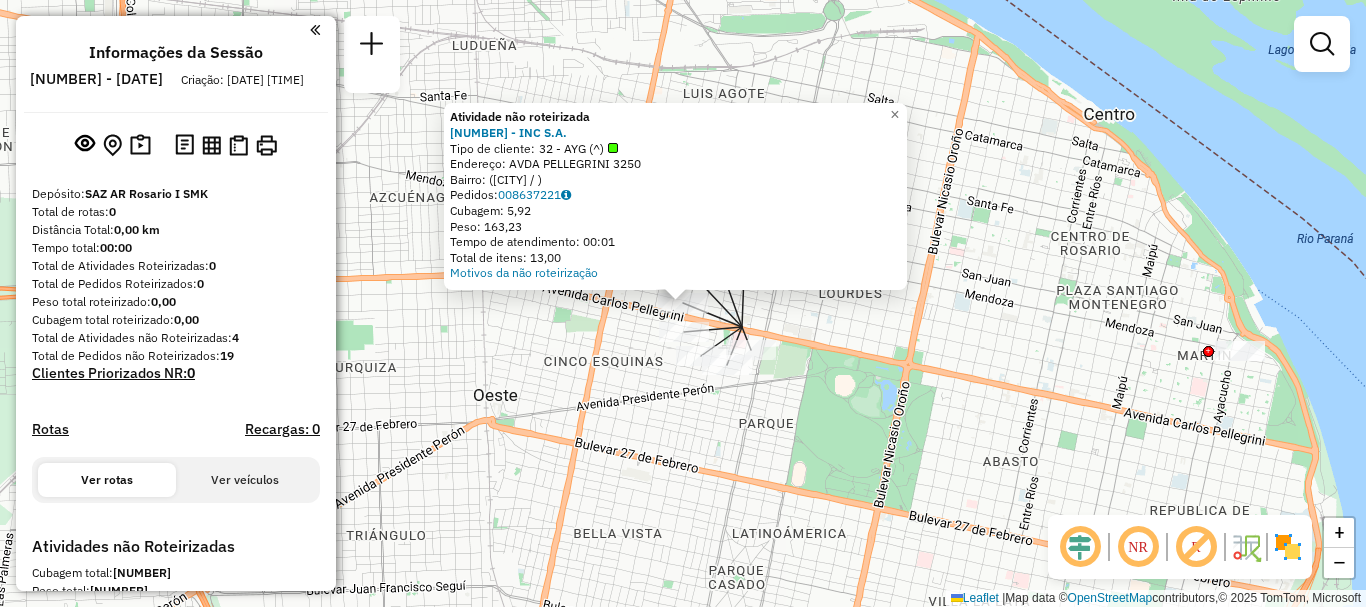 click on "Atividade não roteirizada [NUMBER] - INC S.A.  Tipo de cliente:   32 - AYG (^)   Endereço: [STREET]     3250   Bairro:  ([CITY] / )   Pedidos:  [NUMBER]   Cubagem: 5,92   Peso: 163,23   Tempo de atendimento: 00:01   Total de itens: 13,00  Motivos da não roteirização × Janela de atendimento Grade de atendimento Capacidade Transportadoras Veículos Cliente Pedidos  Rotas Selecione os dias de semana para filtrar as janelas de atendimento  Seg   Ter   Qua   Qui   Sex   Sáb   Dom  Informe o período da janela de atendimento: De: Até:  Filtrar exatamente a janela do cliente  Considerar janela de atendimento padrão  Selecione os dias de semana para filtrar as grades de atendimento  Seg   Ter   Qua   Qui   Sex   Sáb   Dom   Considerar clientes sem dia de atendimento cadastrado  Clientes fora do dia de atendimento selecionado Filtrar as atividades entre os valores definidos abaixo:  Peso mínimo:   Peso máximo:   Cubagem mínima:   Cubagem máxima:   De:   Até:   De:   Até:  Transportadora: De:" 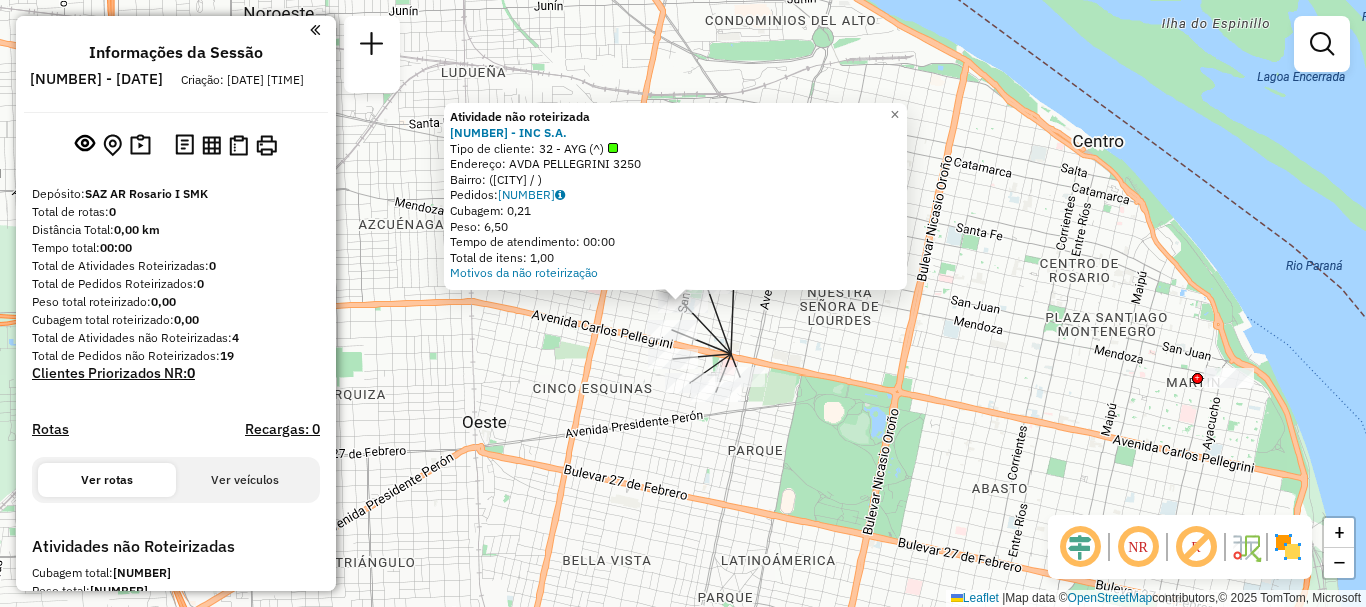 click on "Atividade não roteirizada [NUMBER] - INC S.A.  Tipo de cliente:   32 - AYG (^)   Endereço: [STREET]     3250   Bairro:  ([CITY] / )   Pedidos:  [NUMBER]   Cubagem: 0,21   Peso: 6,50   Tempo de atendimento: 00:00   Total de itens: 1,00  Motivos da não roteirização × Janela de atendimento Grade de atendimento Capacidade Transportadoras Veículos Cliente Pedidos  Rotas Selecione os dias de semana para filtrar as janelas de atendimento  Seg   Ter   Qua   Qui   Sex   Sáb   Dom  Informe o período da janela de atendimento: De: Até:  Filtrar exatamente a janela do cliente  Considerar janela de atendimento padrão  Selecione os dias de semana para filtrar as grades de atendimento  Seg   Ter   Qua   Qui   Sex   Sáb   Dom   Considerar clientes sem dia de atendimento cadastrado  Clientes fora do dia de atendimento selecionado Filtrar as atividades entre os valores definidos abaixo:  Peso mínimo:   Peso máximo:   Cubagem mínima:   Cubagem máxima:   De:   Até:   De:   Até:  Transportadora: Nome:" 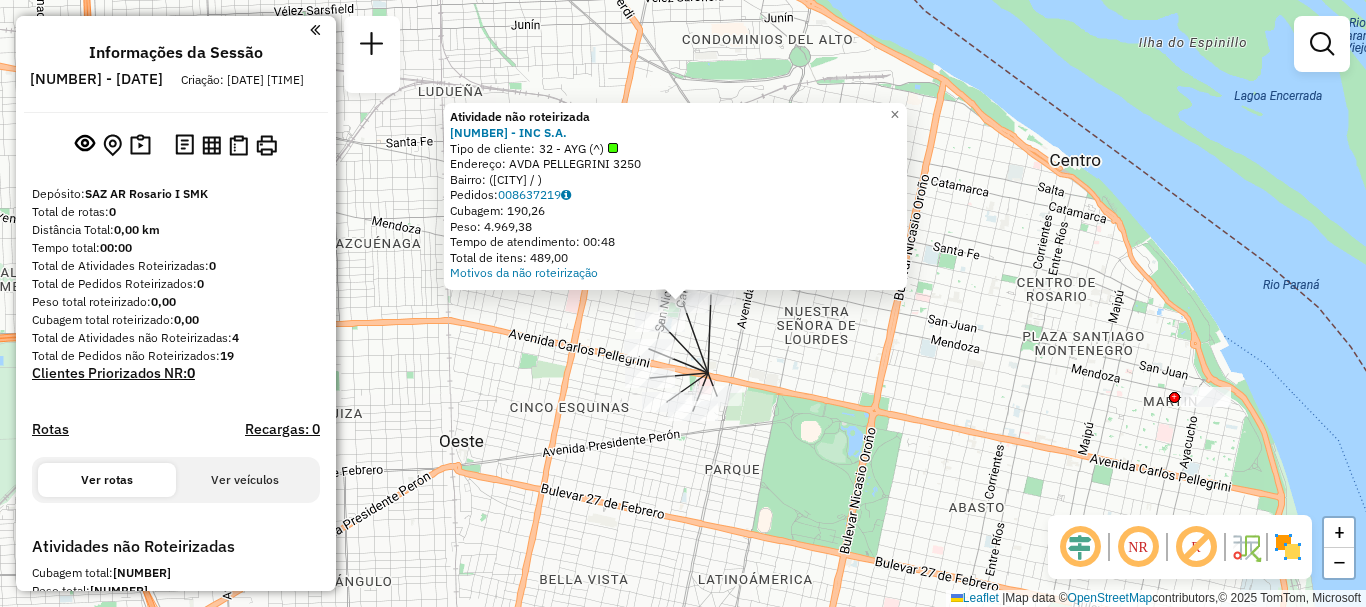 click on "Atividade não roteirizada [NUMBER] - INC S.A.  Tipo de cliente:   32 - AYG (^)   Endereço: [STREET]     3250   Bairro:  ([CITY] / )   Pedidos:  [NUMBER]   Cubagem: 190,26   Peso: 4.969,38   Tempo de atendimento: 00:48   Total de itens: 489,00  Motivos da não roteirização × Janela de atendimento Grade de atendimento Capacidade Transportadoras Veículos Cliente Pedidos  Rotas Selecione os dias de semana para filtrar as janelas de atendimento  Seg   Ter   Qua   Qui   Sex   Sáb   Dom  Informe o período da janela de atendimento: De: Até:  Filtrar exatamente a janela do cliente  Considerar janela de atendimento padrão  Selecione os dias de semana para filtrar as grades de atendimento  Seg   Ter   Qua   Qui   Sex   Sáb   Dom   Considerar clientes sem dia de atendimento cadastrado  Clientes fora do dia de atendimento selecionado Filtrar as atividades entre os valores definidos abaixo:  Peso mínimo:   Peso máximo:   Cubagem mínima:   Cubagem máxima:   De:   Até:   De:   Até:  Veículo: De:" 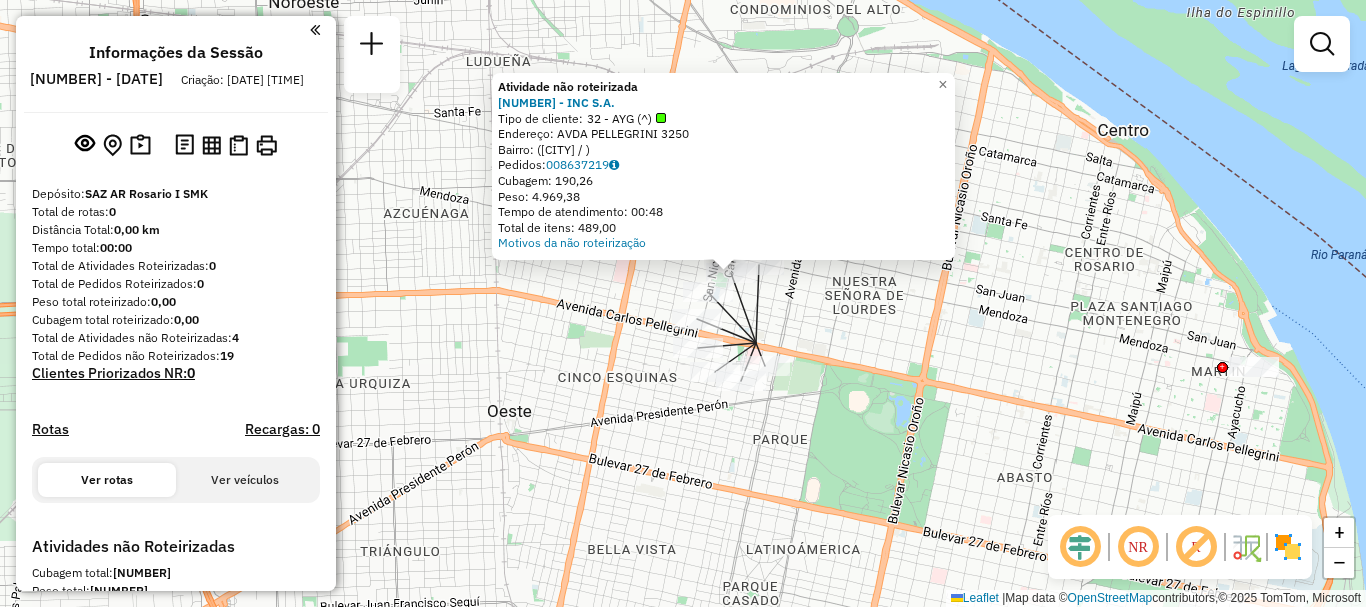 drag, startPoint x: 553, startPoint y: 384, endPoint x: 698, endPoint y: 261, distance: 190.14206 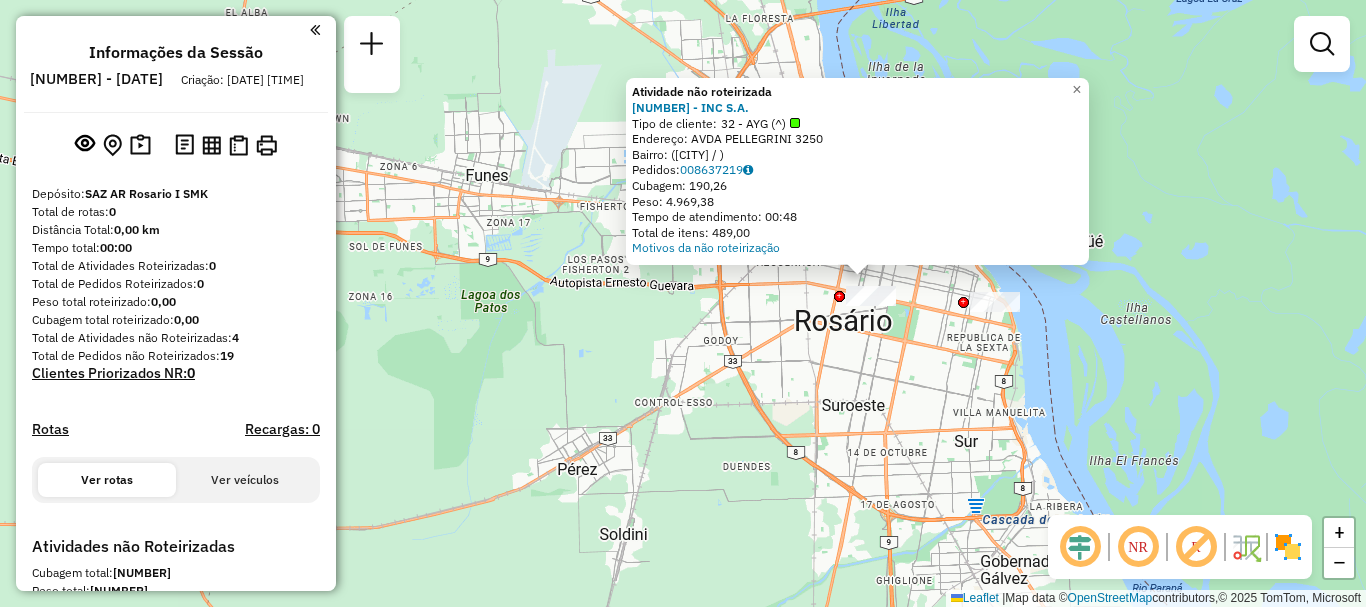 drag, startPoint x: 661, startPoint y: 309, endPoint x: 770, endPoint y: 344, distance: 114.48144 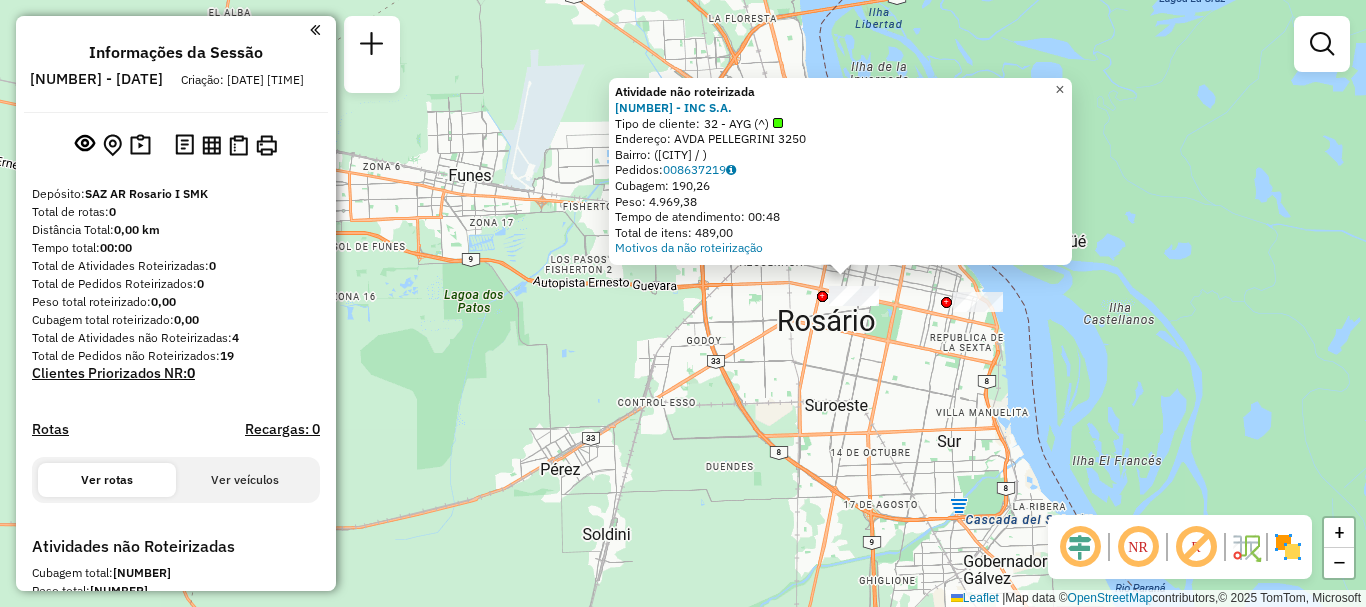 click on "×" 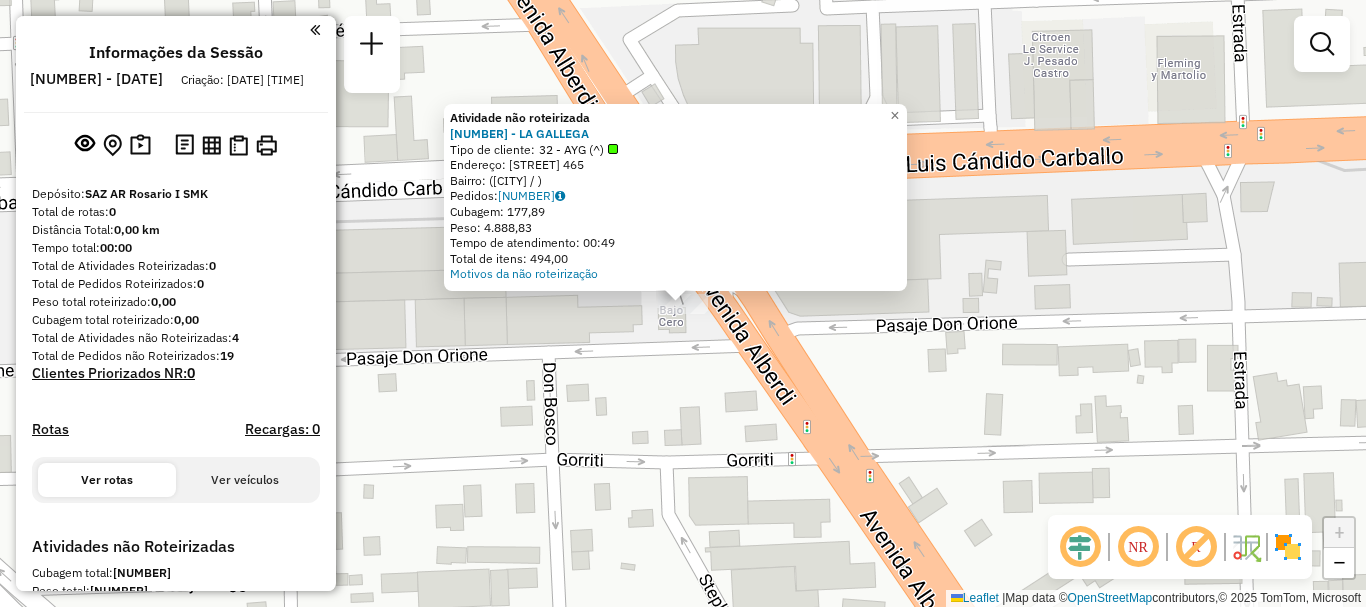 click on "Atividade não roteirizada [NUMBER] - LA GALLEGA  Tipo de cliente:   32 - AYG (^)   Endereço: [STREET]             465   Bairro:  ([CITY] / )   Pedidos:  [NUMBER]   Cubagem: 177,89   Peso: 4.888,83   Tempo de atendimento: 00:49   Total de itens: 494,00  Motivos da não roteirização × Janela de atendimento Grade de atendimento Capacidade Transportadoras Veículos Cliente Pedidos  Rotas Selecione os dias de semana para filtrar as janelas de atendimento  Seg   Ter   Qua   Qui   Sex   Sáb   Dom  Informe o período da janela de atendimento: De: Até:  Filtrar exatamente a janela do cliente  Considerar janela de atendimento padrão  Selecione os dias de semana para filtrar as grades de atendimento  Seg   Ter   Qua   Qui   Sex   Sáb   Dom   Considerar clientes sem dia de atendimento cadastrado  Clientes fora do dia de atendimento selecionado Filtrar as atividades entre os valores definidos abaixo:  Peso mínimo:   Peso máximo:   Cubagem mínima:   Cubagem máxima:   De:   Até:   De:   Até:  Nome: +" 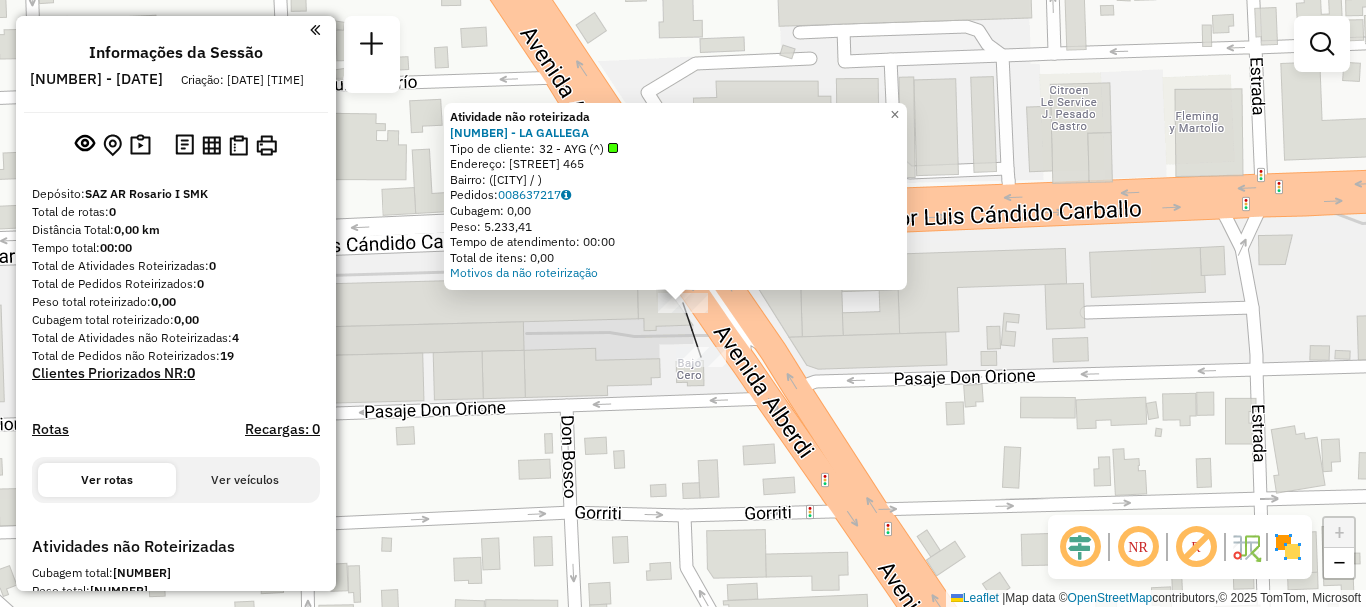 click on "Atividade não roteirizada [NUMBER] - LA GALLEGA  Tipo de cliente:   32 - AYG (^)   Endereço: [STREET]             465   Bairro:  ([CITY] / )   Pedidos:  [NUMBER]   Cubagem: 0,00   Peso: 5.233,41   Tempo de atendimento: 00:00   Total de itens: 0,00  Motivos da não roteirização × Janela de atendimento Grade de atendimento Capacidade Transportadoras Veículos Cliente Pedidos  Rotas Selecione os dias de semana para filtrar as janelas de atendimento  Seg   Ter   Qua   Qui   Sex   Sáb   Dom  Informe o período da janela de atendimento: De: Até:  Filtrar exatamente a janela do cliente  Considerar janela de atendimento padrão  Selecione os dias de semana para filtrar as grades de atendimento  Seg   Ter   Qua   Qui   Sex   Sáb   Dom   Considerar clientes sem dia de atendimento cadastrado  Clientes fora do dia de atendimento selecionado Filtrar as atividades entre os valores definidos abaixo:  Peso mínimo:   Peso máximo:   Cubagem mínima:   Cubagem máxima:   De:   Até:   De:   Até:  Veículo: +" 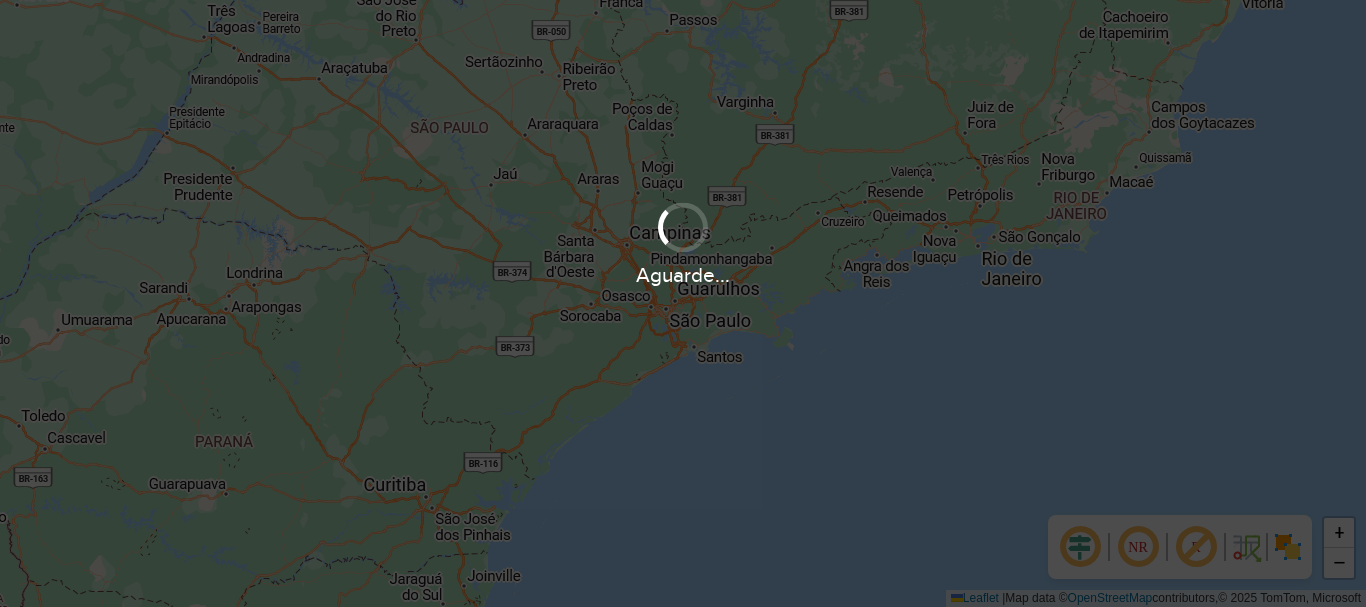 scroll, scrollTop: 0, scrollLeft: 0, axis: both 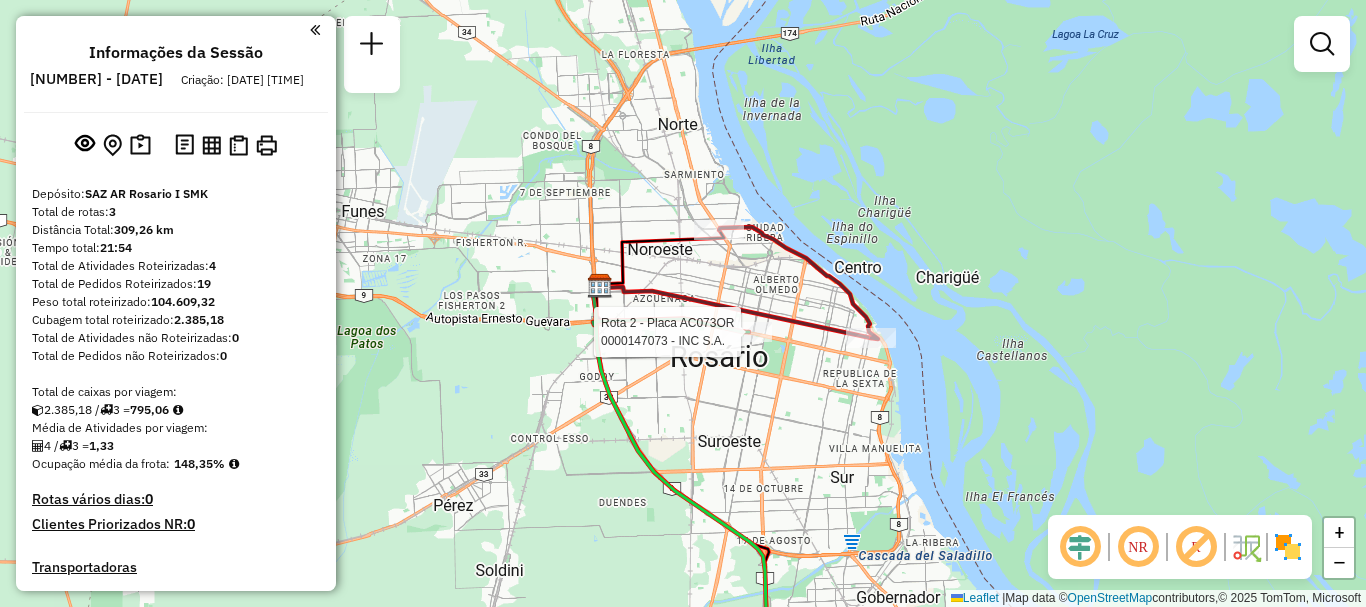 select on "**********" 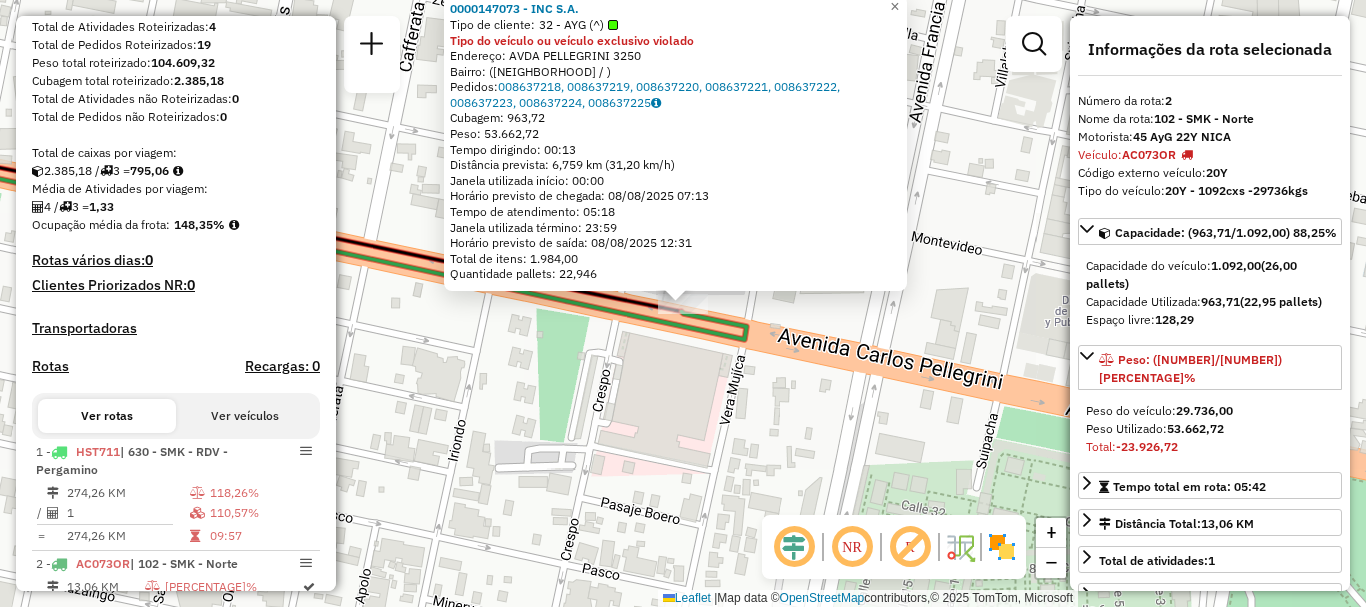 scroll, scrollTop: 457, scrollLeft: 0, axis: vertical 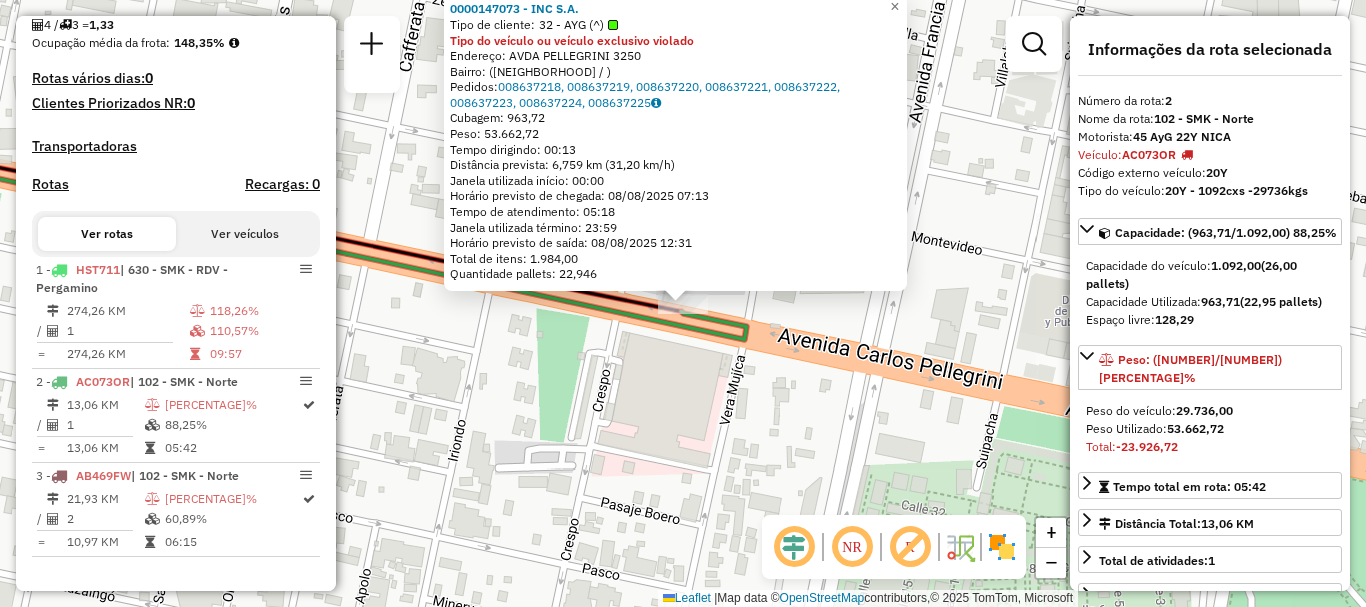 drag, startPoint x: 740, startPoint y: 412, endPoint x: 726, endPoint y: 386, distance: 29.529646 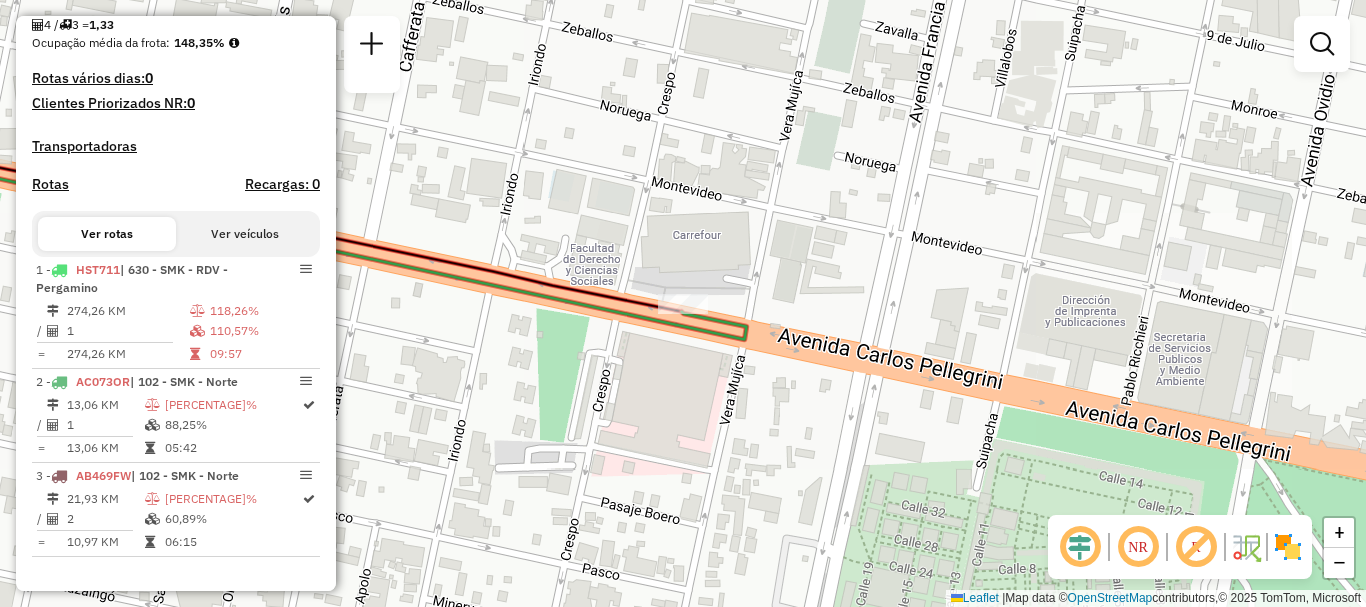 click on "Janela de atendimento Grade de atendimento Capacidade Transportadoras Veículos Cliente Pedidos  Rotas Selecione os dias de semana para filtrar as janelas de atendimento  Seg   Ter   Qua   Qui   Sex   Sáb   Dom  Informe o período da janela de atendimento: De: Até:  Filtrar exatamente a janela do cliente  Considerar janela de atendimento padrão  Selecione os dias de semana para filtrar as grades de atendimento  Seg   Ter   Qua   Qui   Sex   Sáb   Dom   Considerar clientes sem dia de atendimento cadastrado  Clientes fora do dia de atendimento selecionado Filtrar as atividades entre os valores definidos abaixo:  Peso mínimo:   Peso máximo:   Cubagem mínima:   Cubagem máxima:   De:   Até:  Filtrar as atividades entre o tempo de atendimento definido abaixo:  De:   Até:   Considerar capacidade total dos clientes não roteirizados Transportadora: Selecione um ou mais itens Tipo de veículo: Selecione um ou mais itens Veículo: Selecione um ou mais itens Motorista: Selecione um ou mais itens Nome: Rótulo:" 